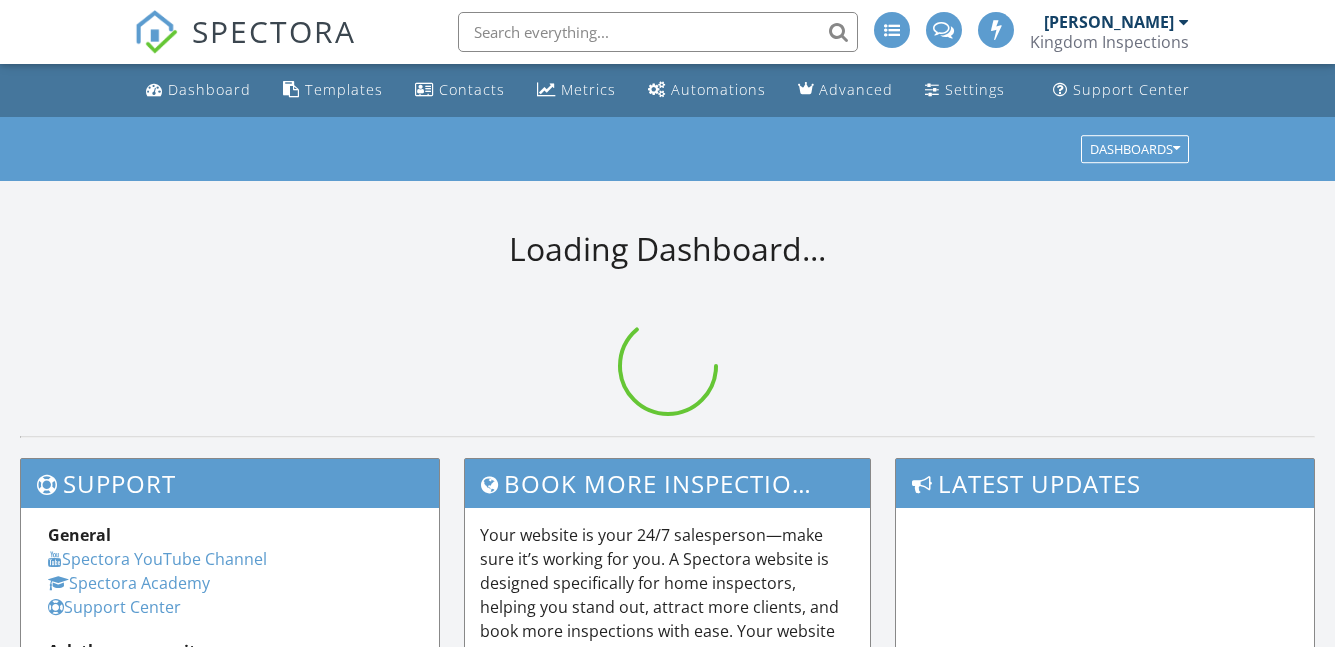 scroll, scrollTop: 0, scrollLeft: 0, axis: both 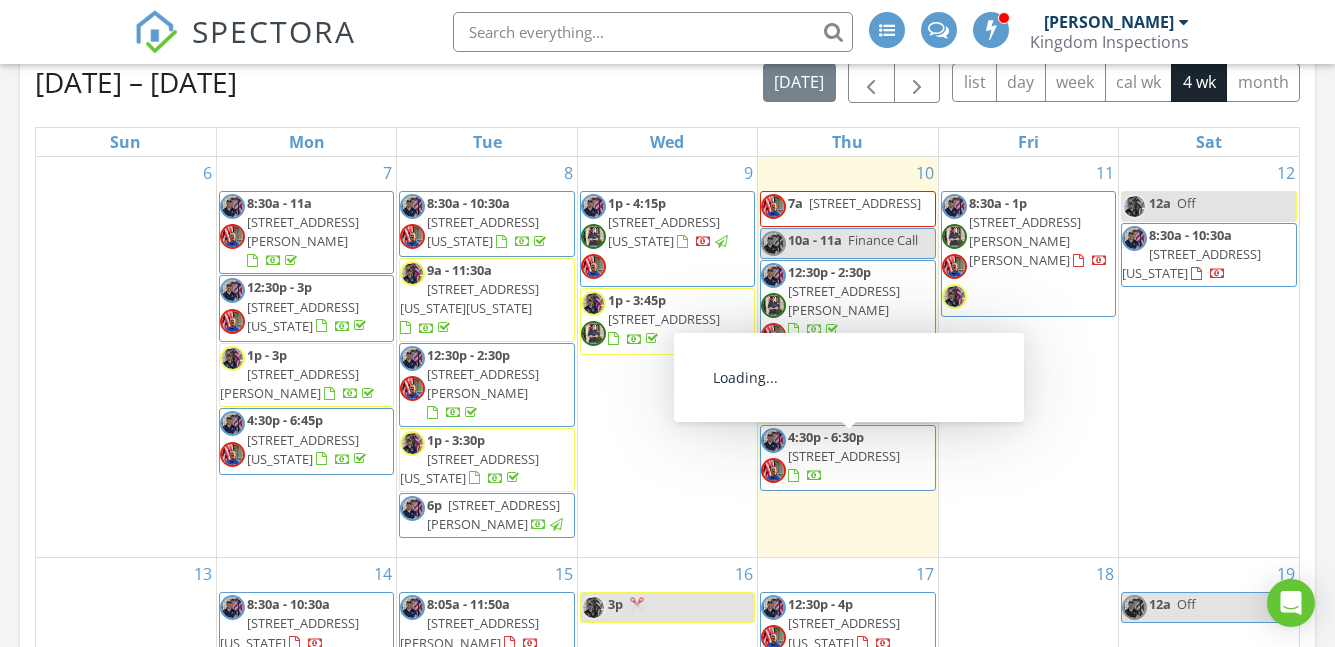 click on "3924 SE 14th St, Del City 73115" at bounding box center (844, 456) 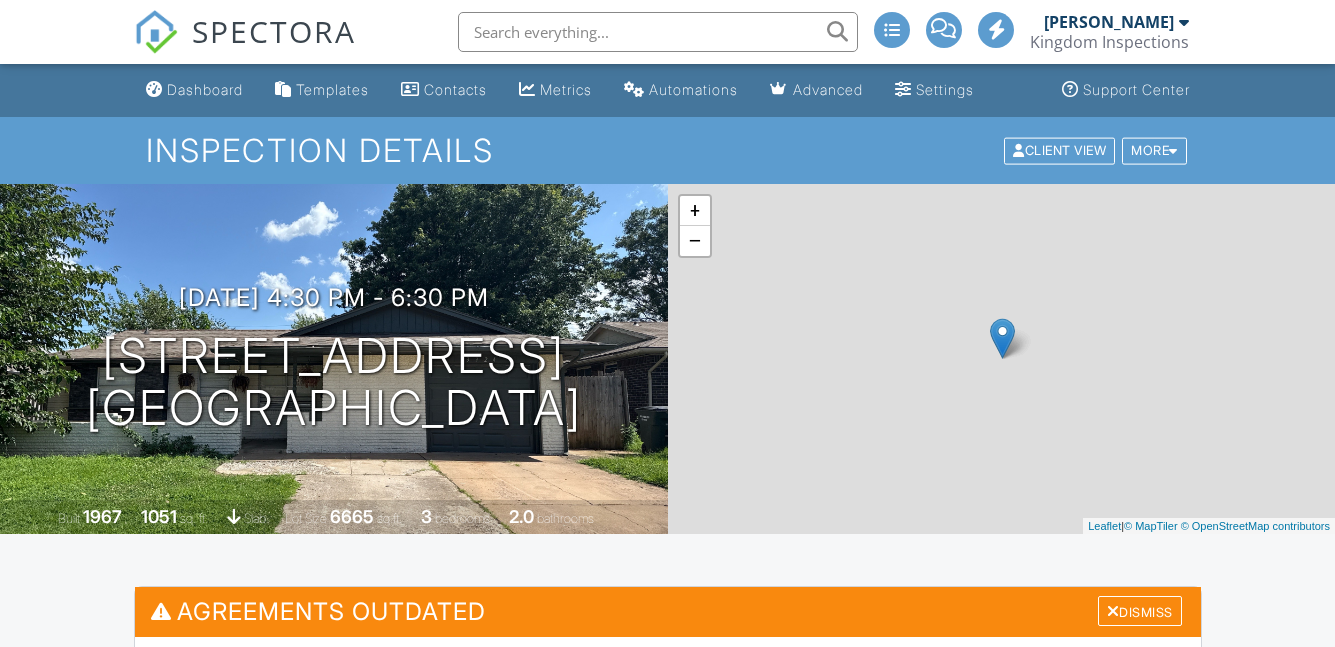 scroll, scrollTop: 0, scrollLeft: 0, axis: both 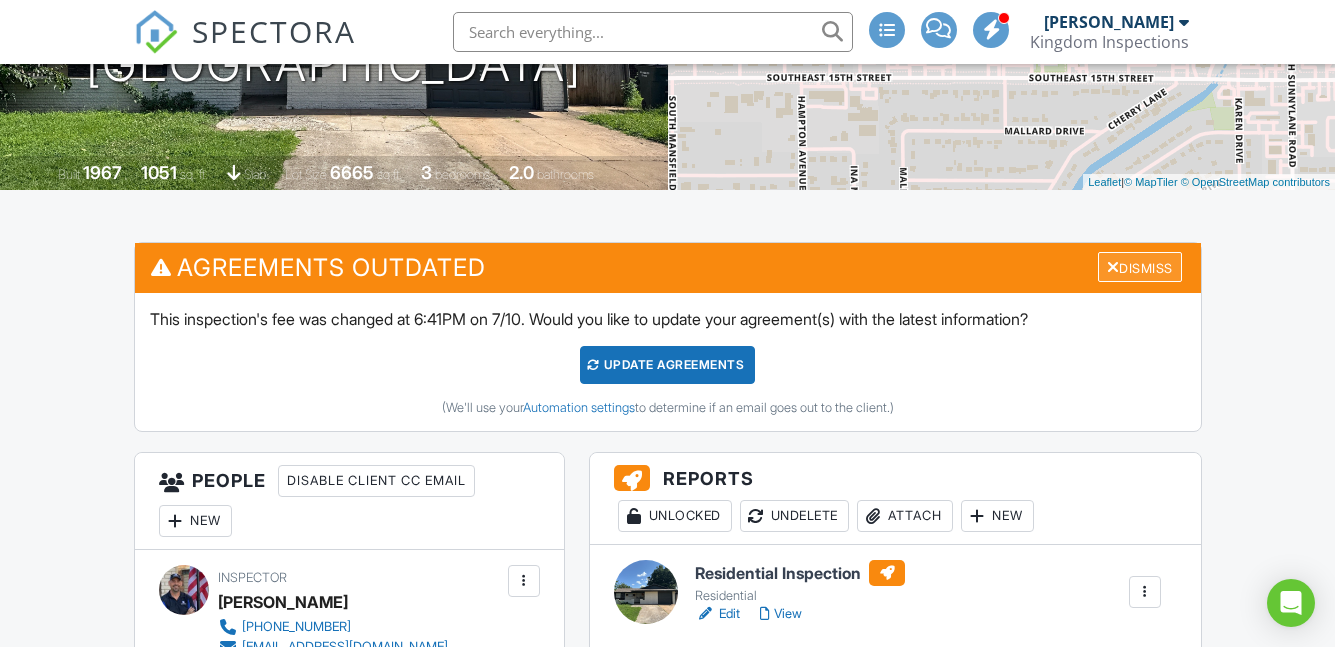 click on "Dismiss" at bounding box center (1140, 267) 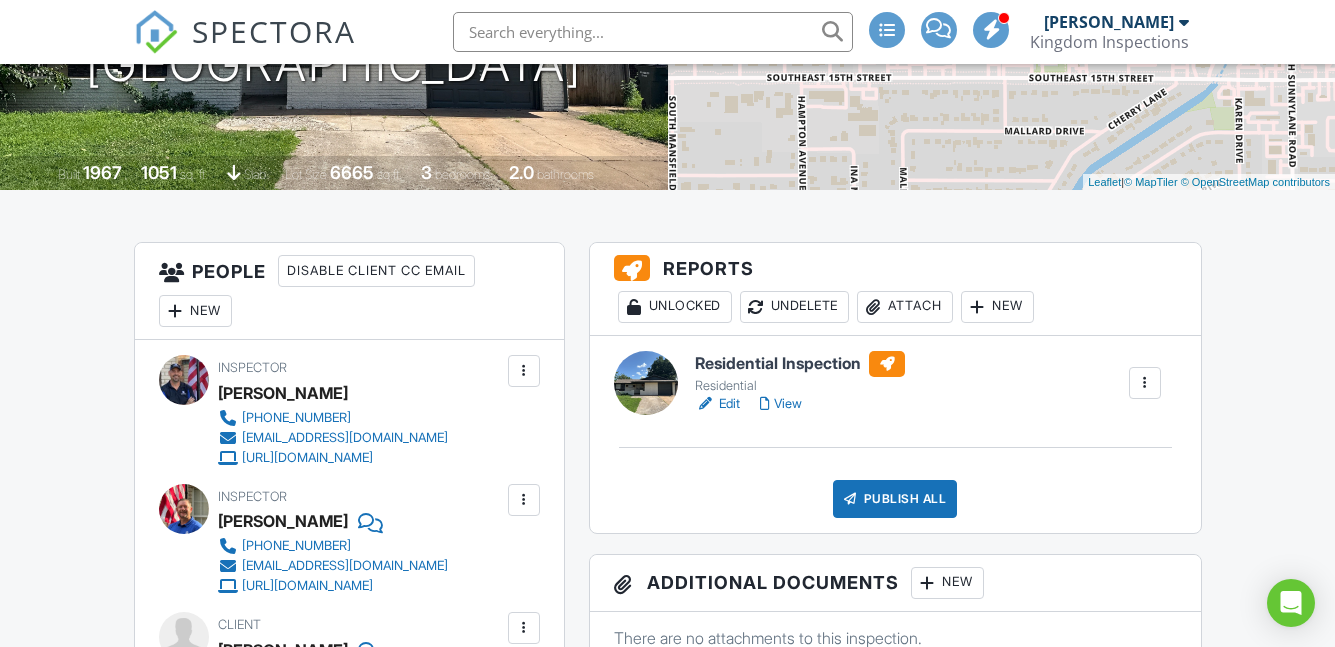 scroll, scrollTop: 348, scrollLeft: 0, axis: vertical 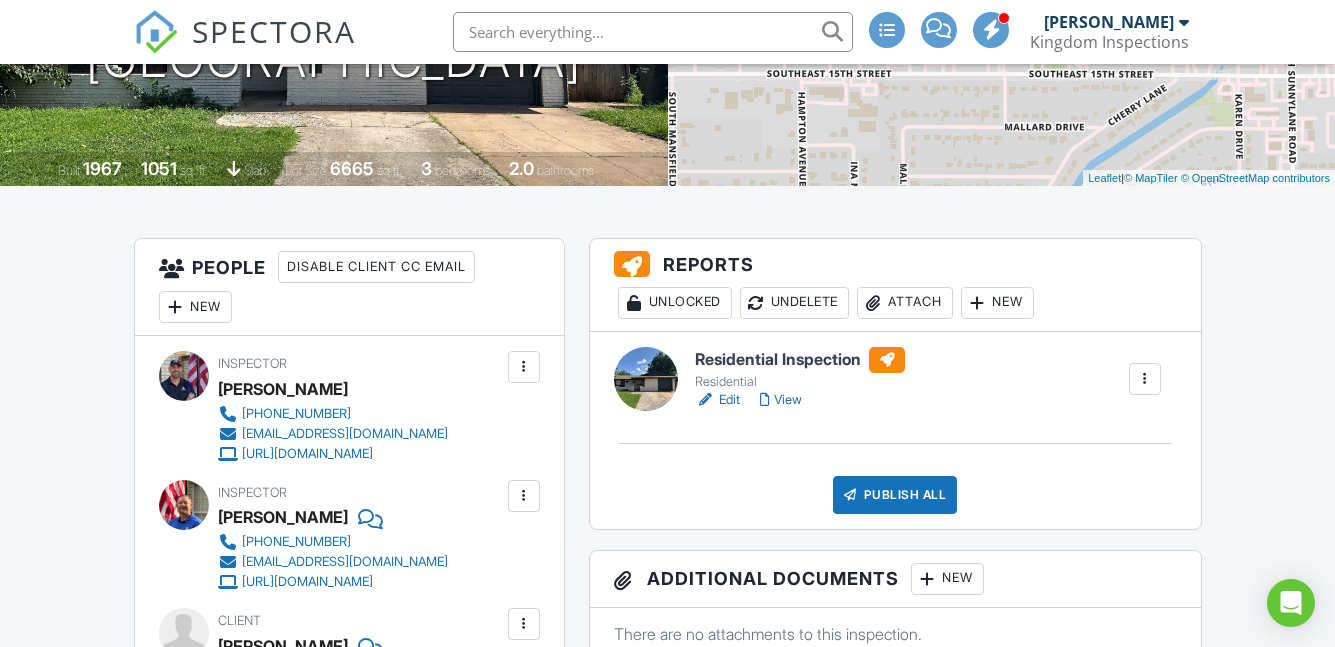 click on "Edit" at bounding box center [717, 400] 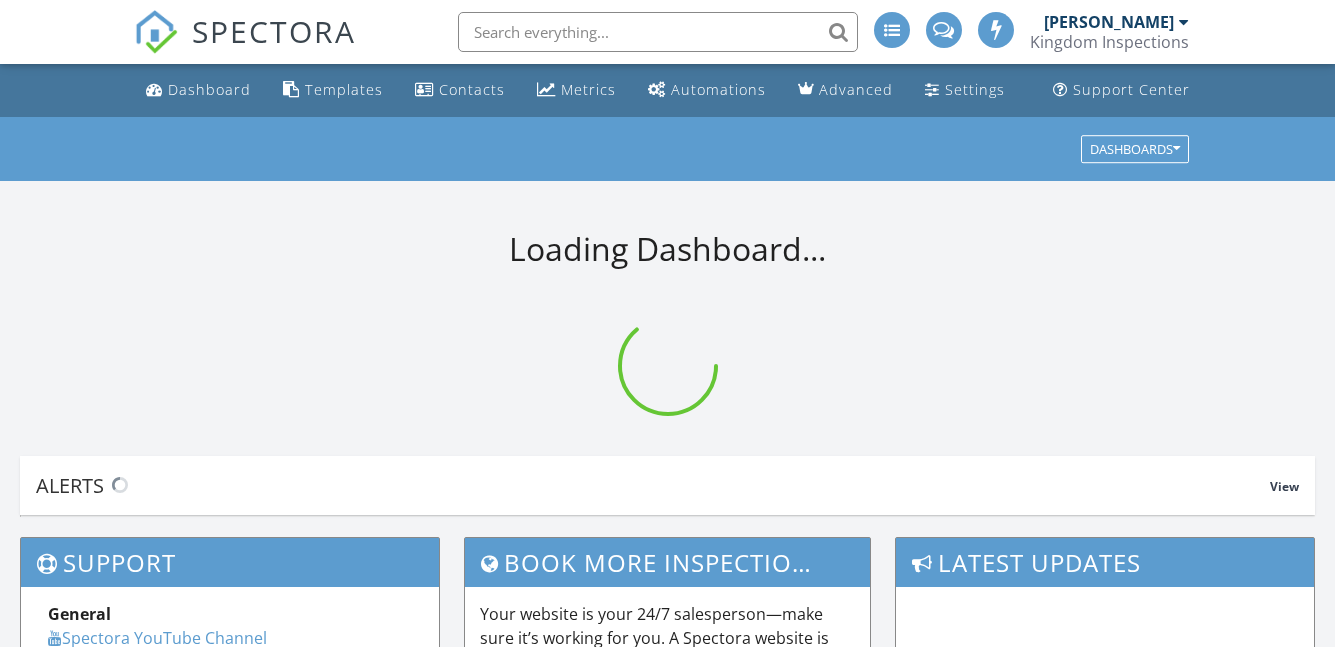 scroll, scrollTop: 0, scrollLeft: 0, axis: both 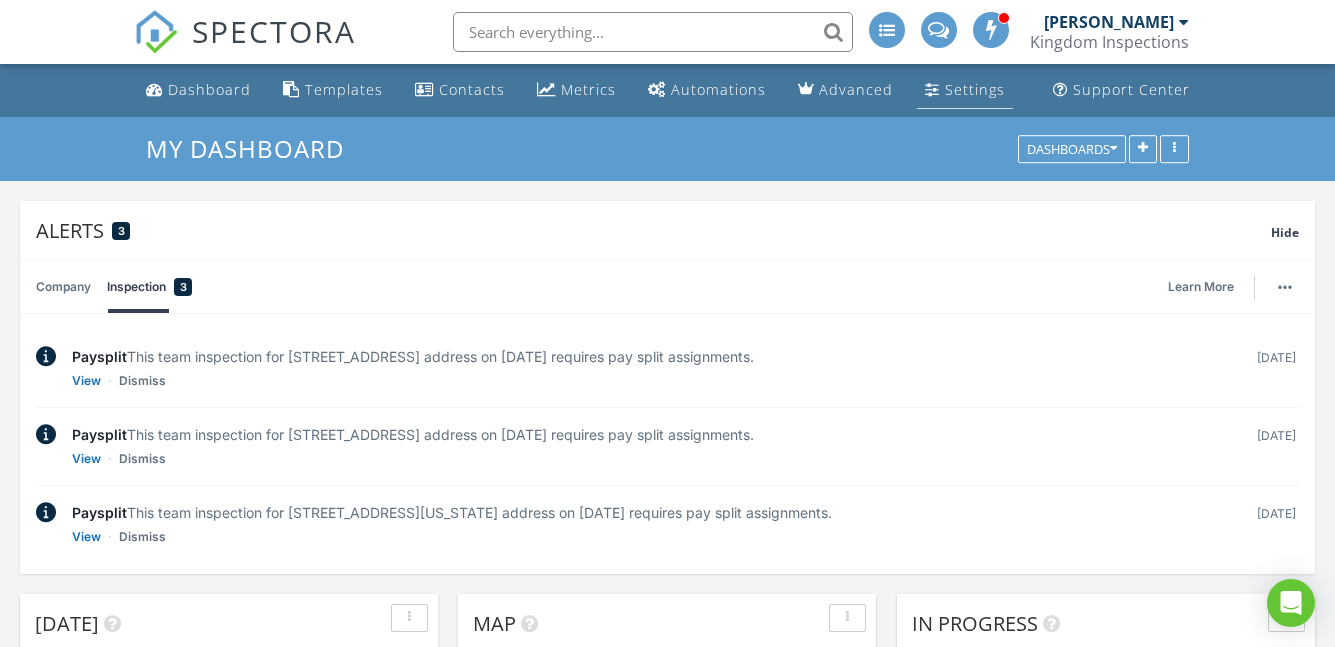 click on "Settings" at bounding box center (975, 89) 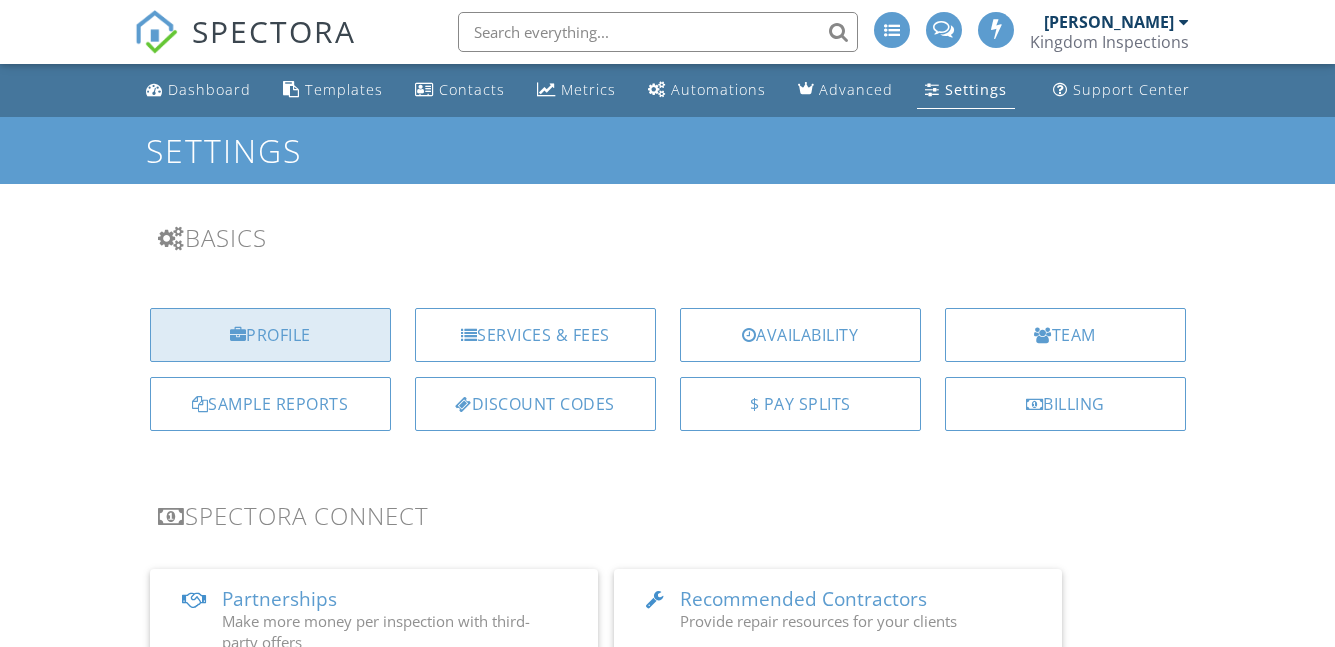 scroll, scrollTop: 0, scrollLeft: 0, axis: both 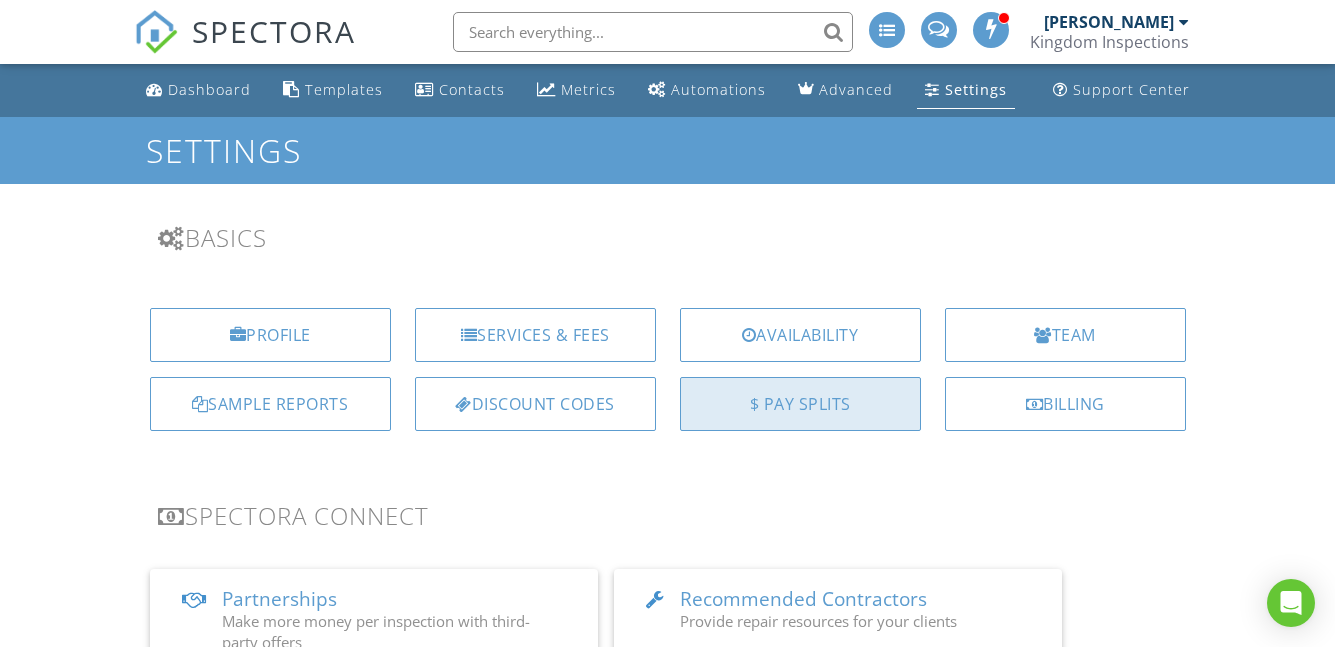 click on "$
Pay Splits" at bounding box center (800, 404) 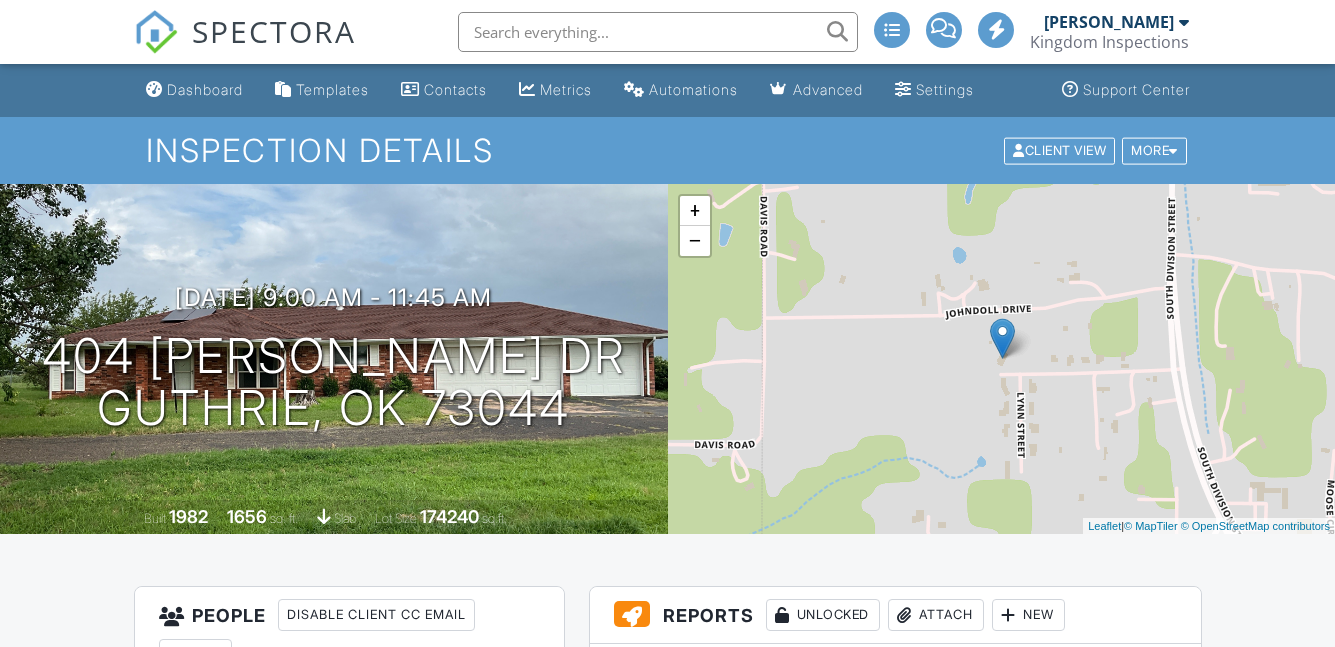 scroll, scrollTop: 0, scrollLeft: 0, axis: both 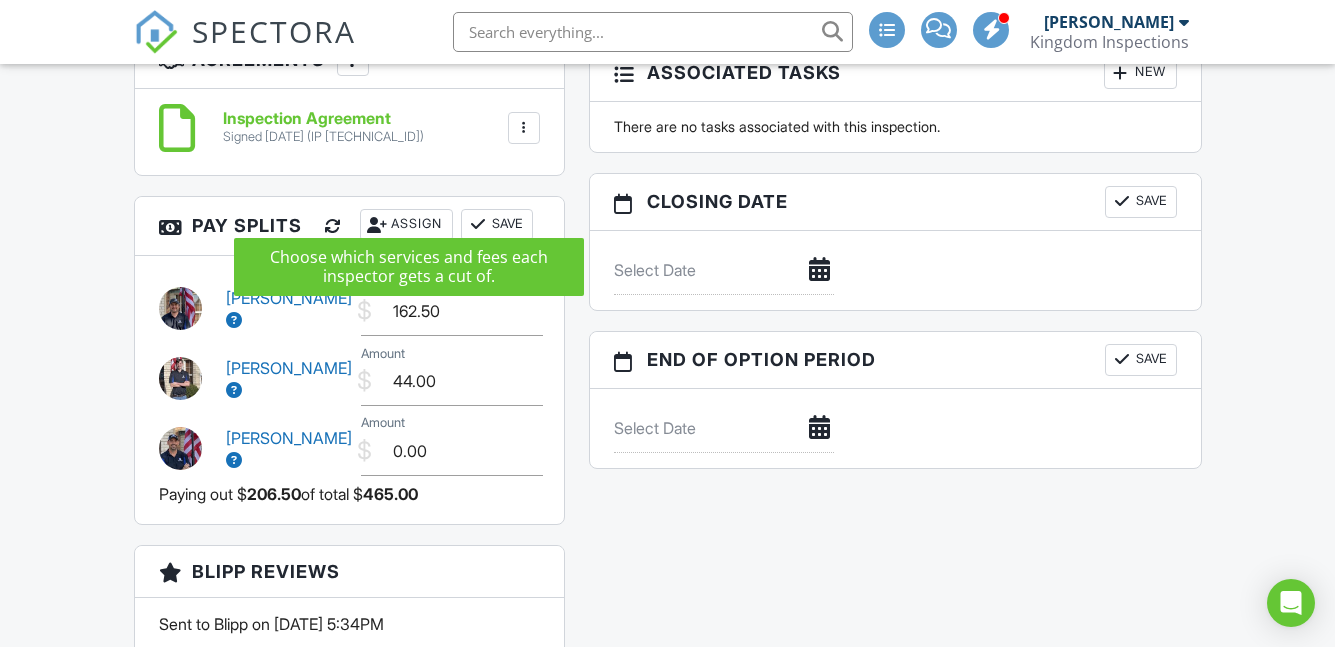 click on "Assign" at bounding box center (406, 225) 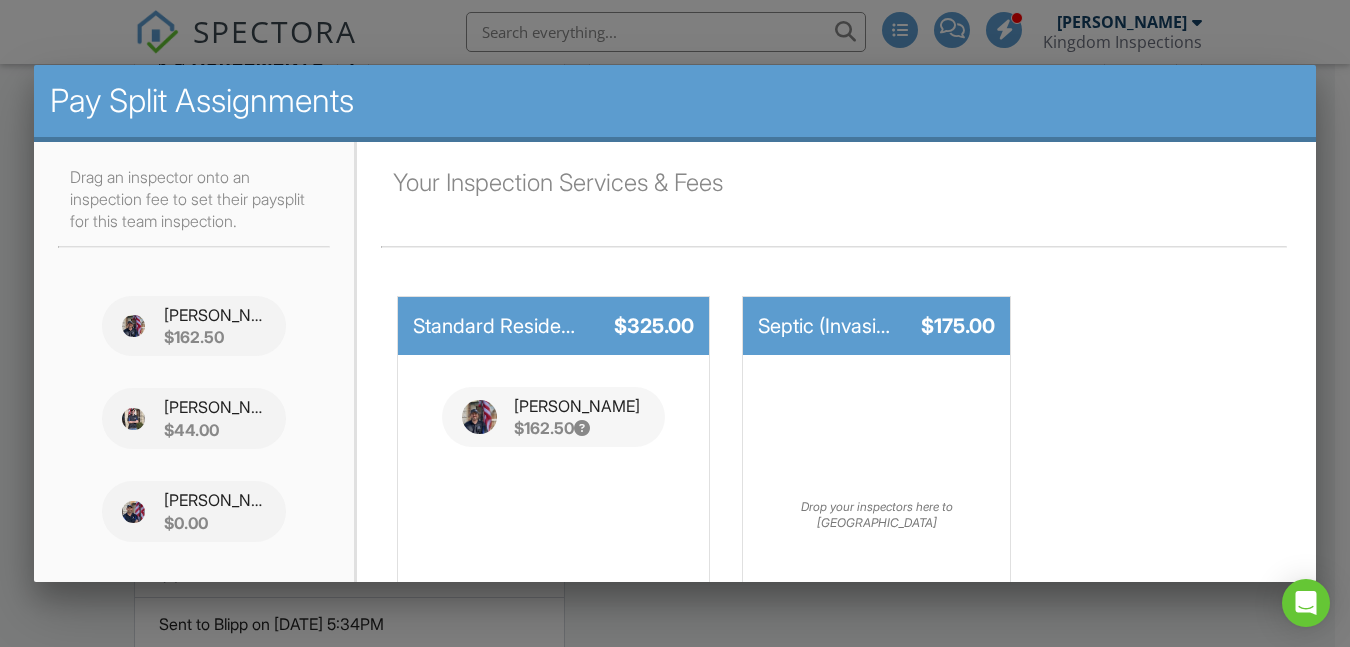 scroll, scrollTop: 596, scrollLeft: 0, axis: vertical 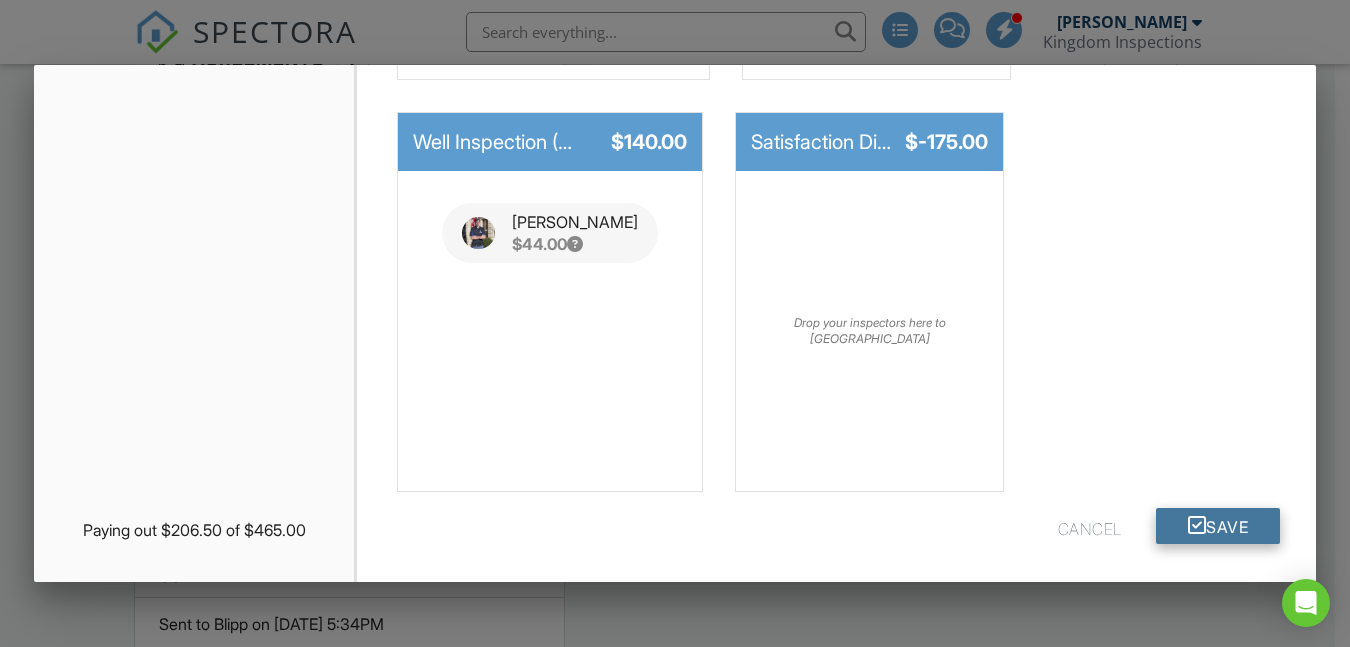 click on "Save" at bounding box center [1218, 526] 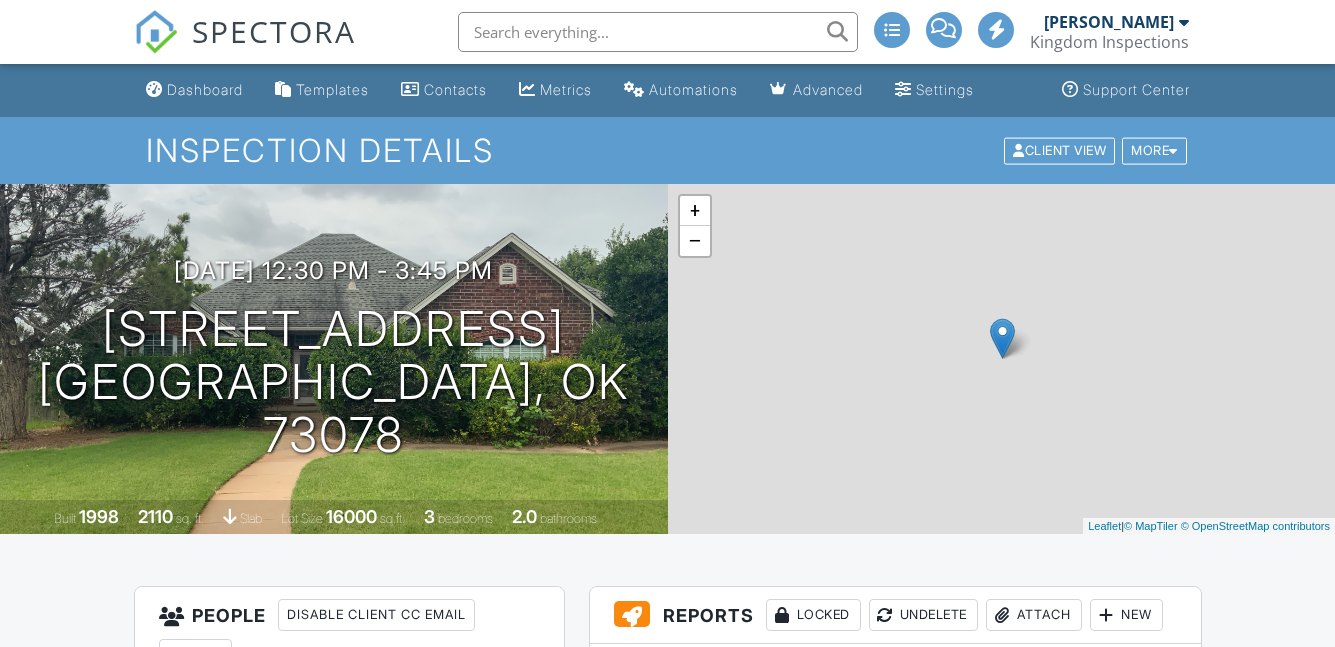 scroll, scrollTop: 0, scrollLeft: 0, axis: both 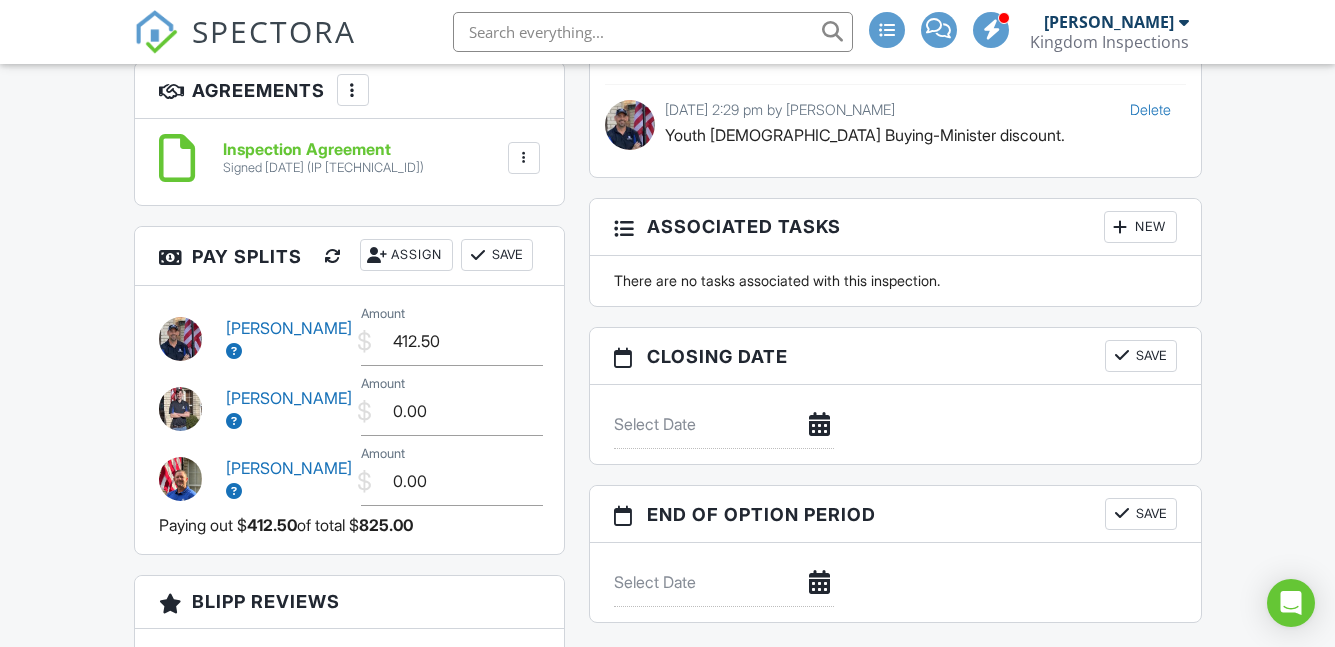 click on "Assign" at bounding box center (406, 255) 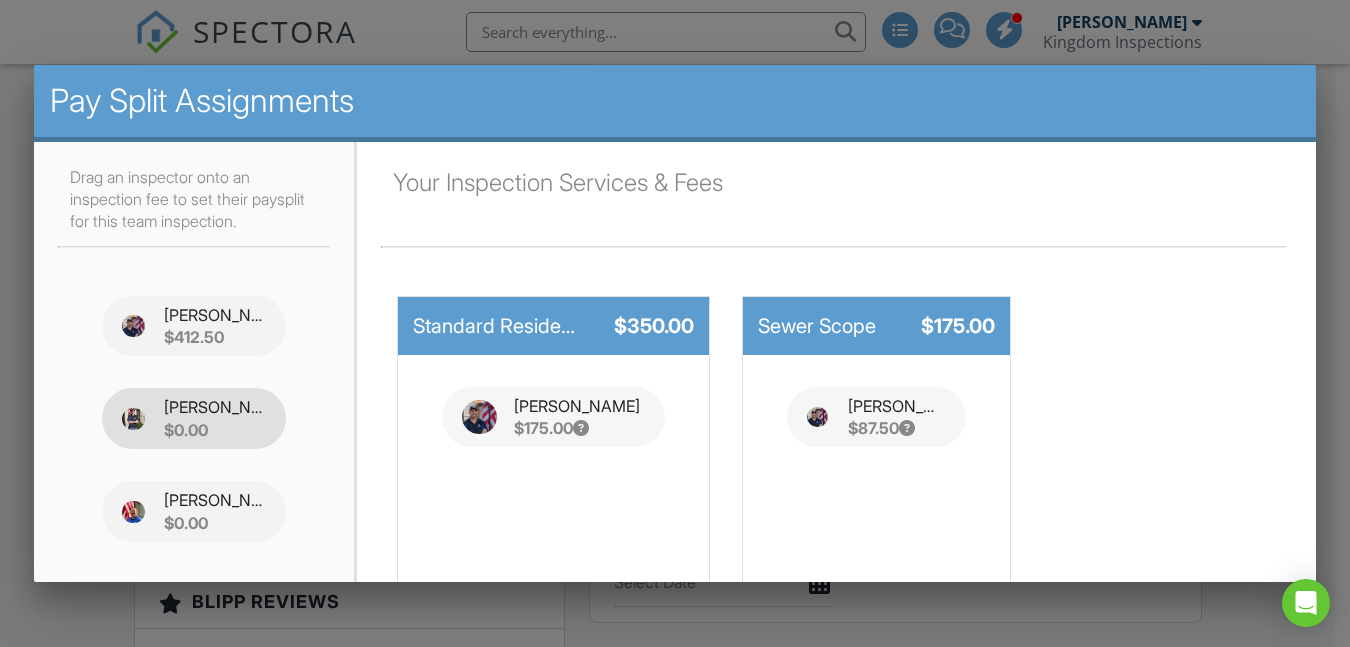 type 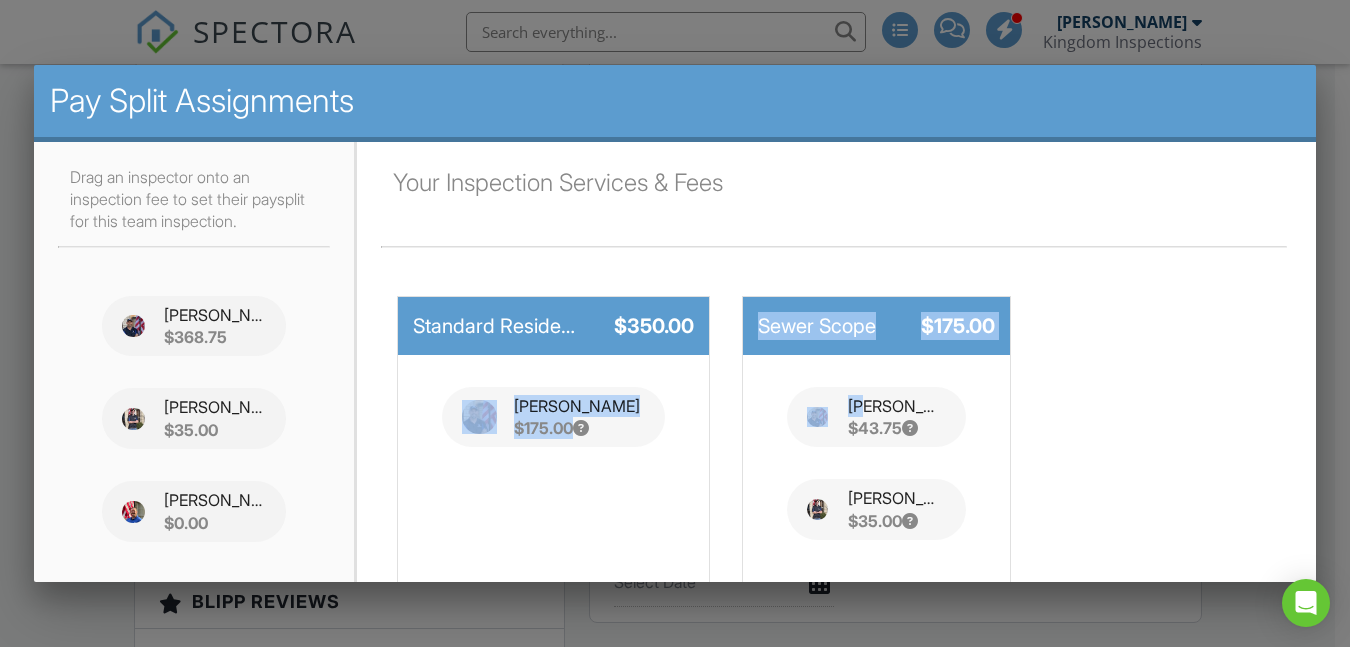 drag, startPoint x: 879, startPoint y: 413, endPoint x: 586, endPoint y: 450, distance: 295.32693 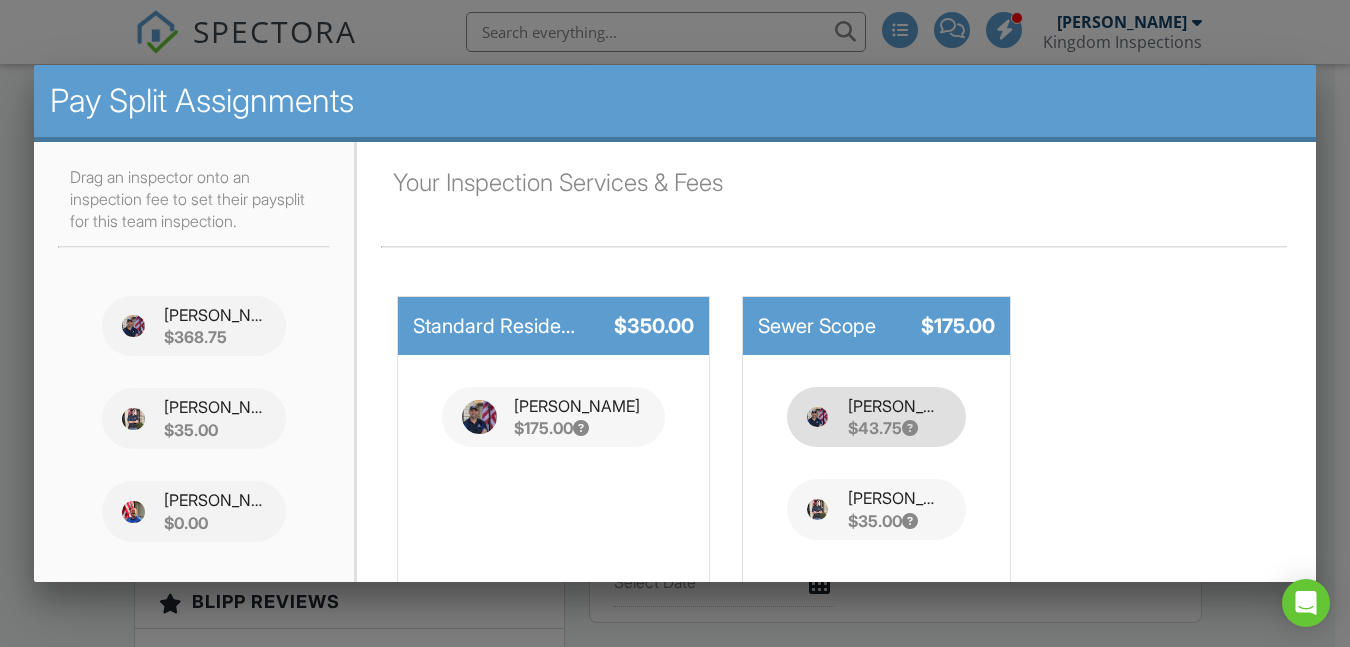 type 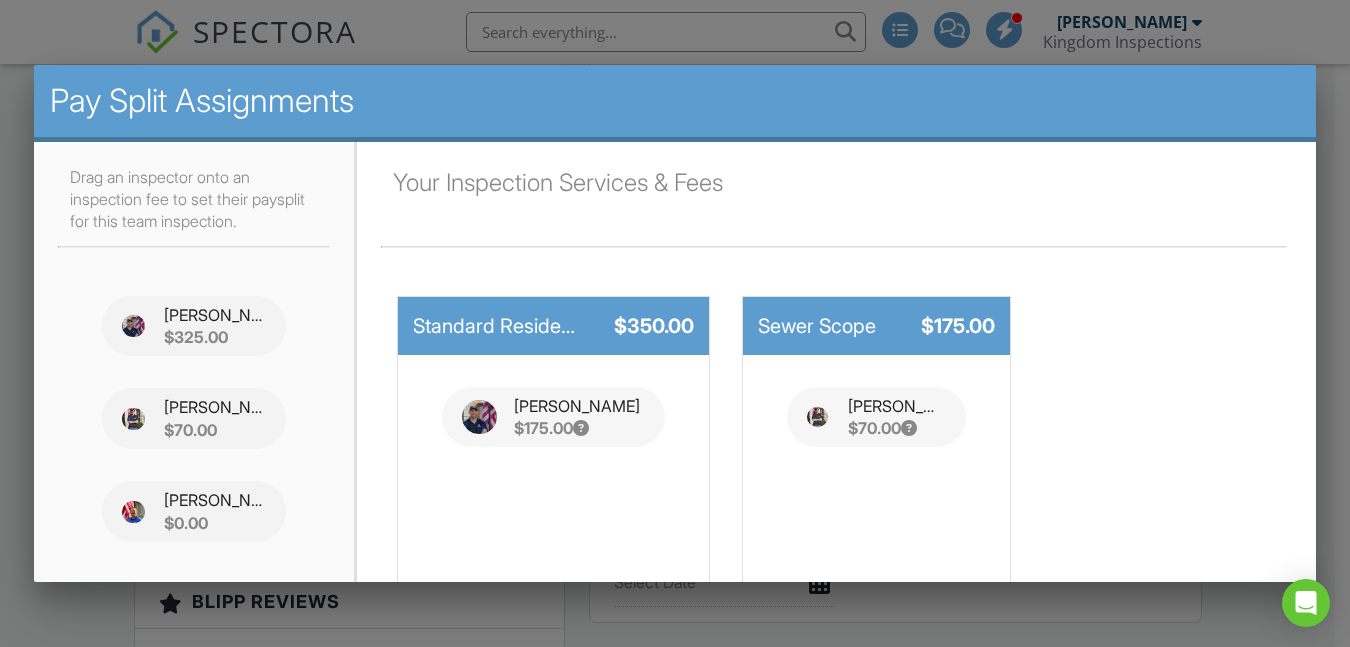 scroll, scrollTop: 596, scrollLeft: 0, axis: vertical 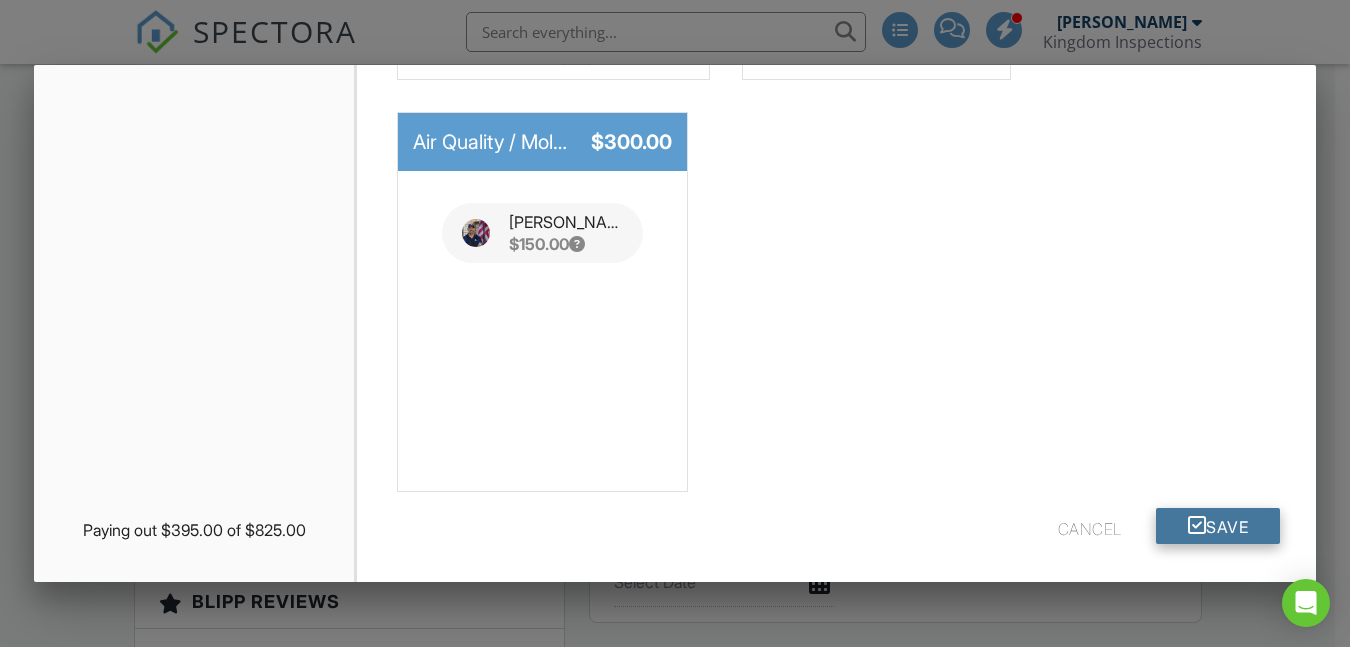 click on "Save" at bounding box center (1218, 526) 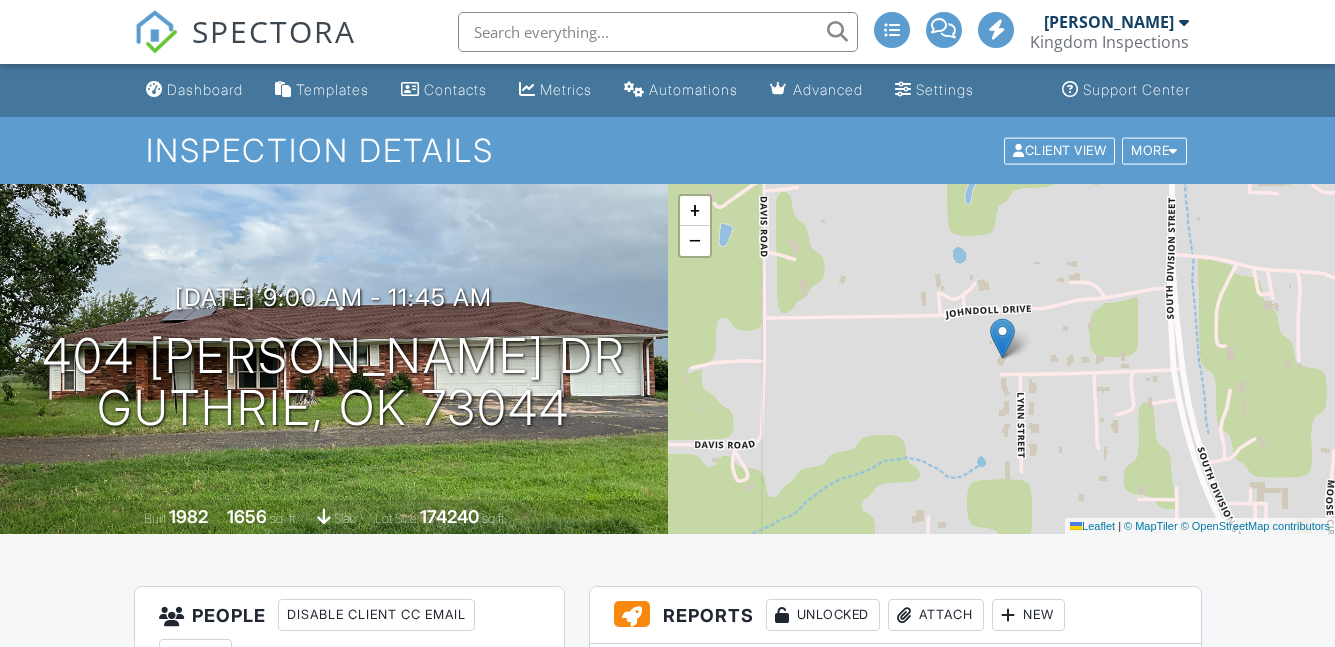 scroll, scrollTop: 2120, scrollLeft: 0, axis: vertical 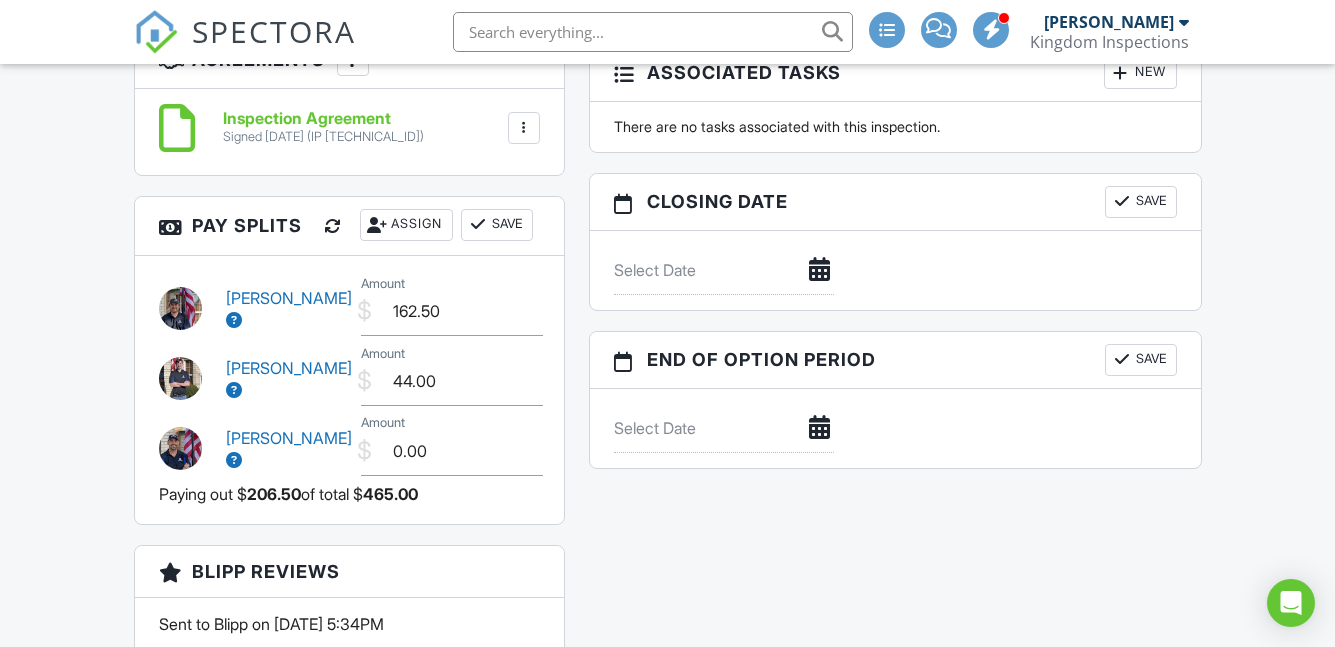 click on "Assign" at bounding box center (406, 225) 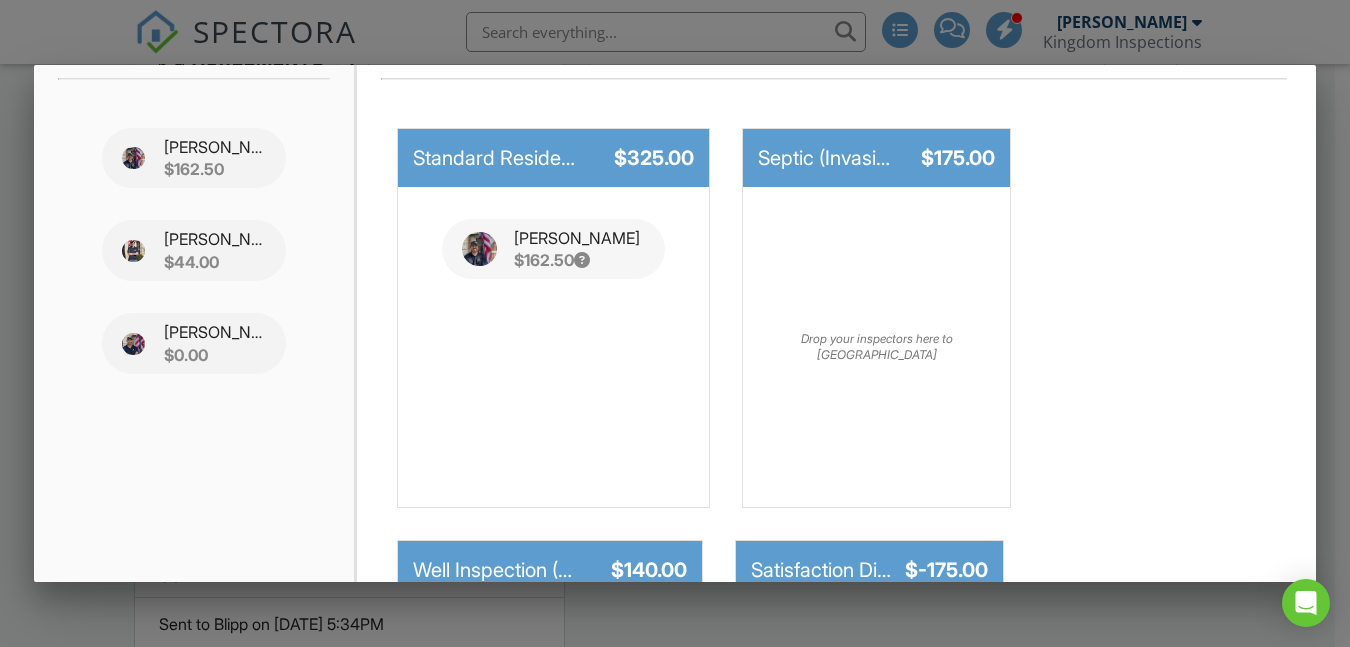 scroll, scrollTop: 568, scrollLeft: 0, axis: vertical 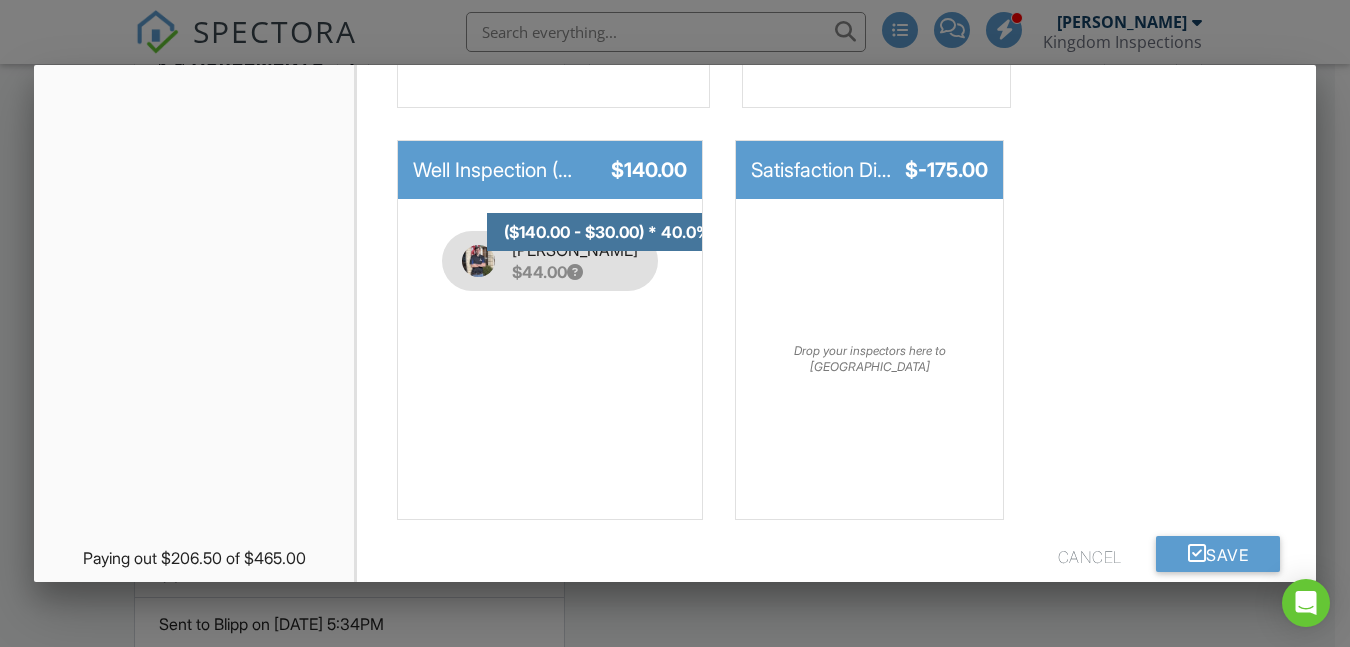 click at bounding box center (575, 272) 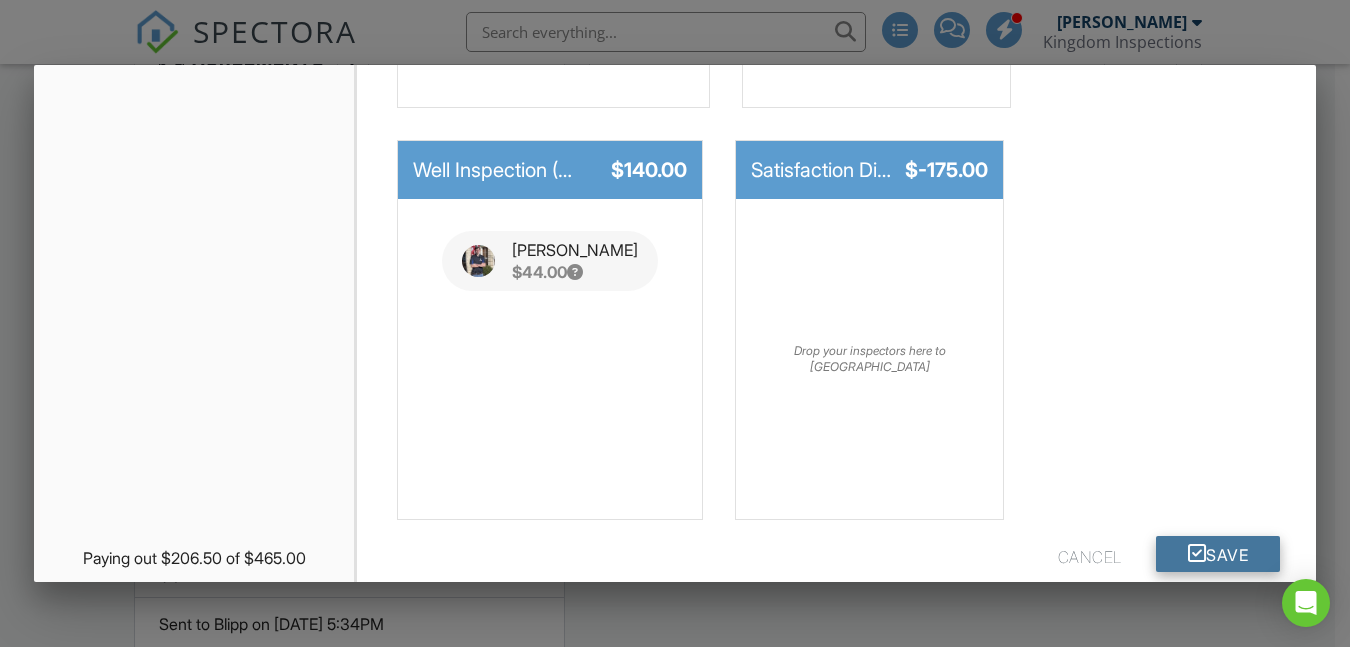 click on "Save" at bounding box center [1218, 554] 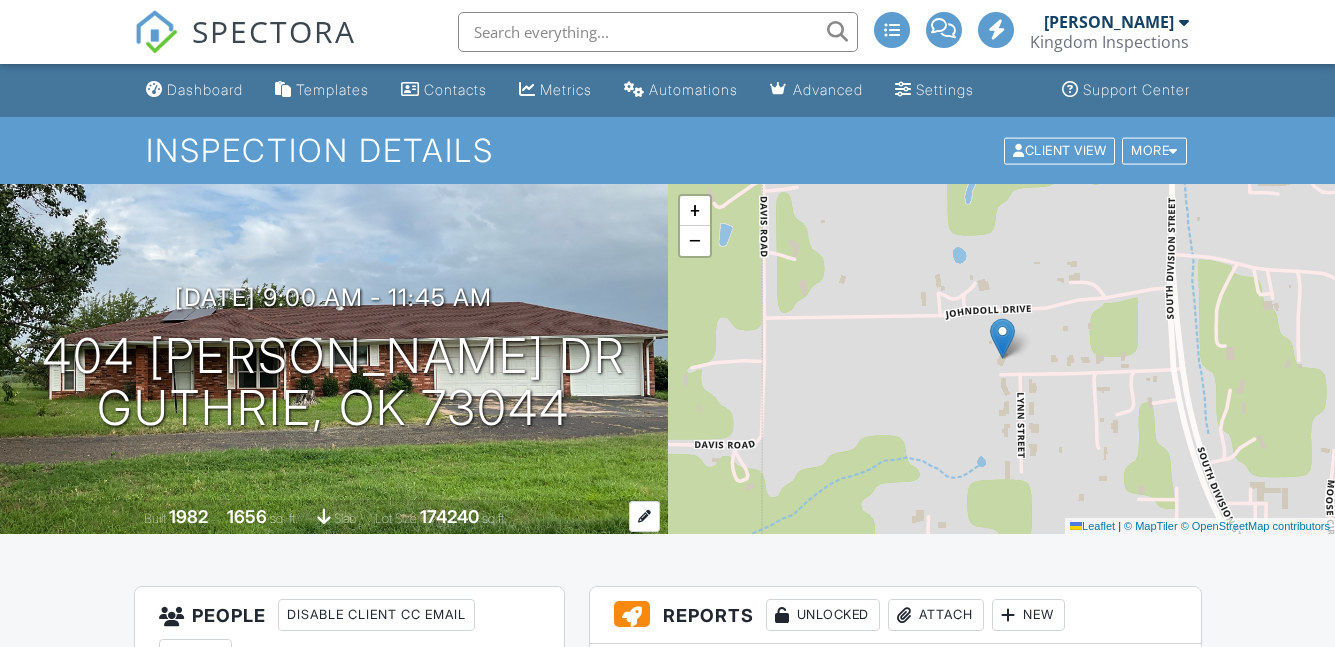 scroll, scrollTop: 1982, scrollLeft: 0, axis: vertical 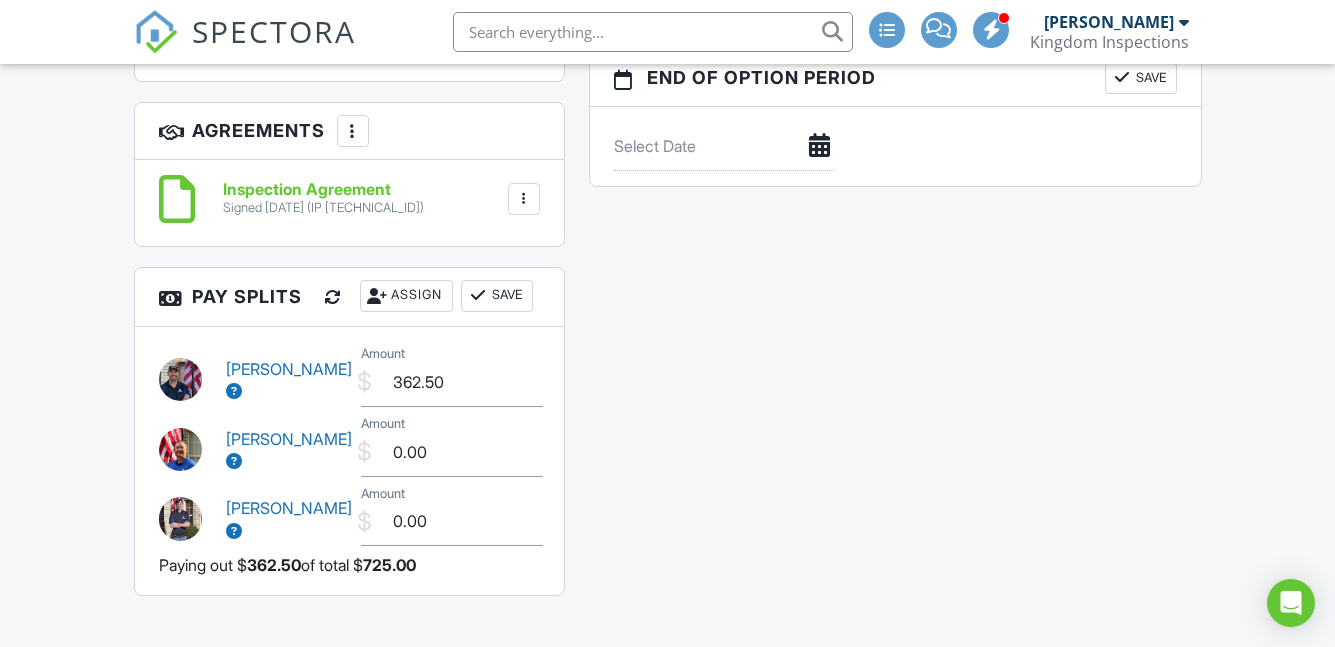 click on "Assign" at bounding box center (406, 296) 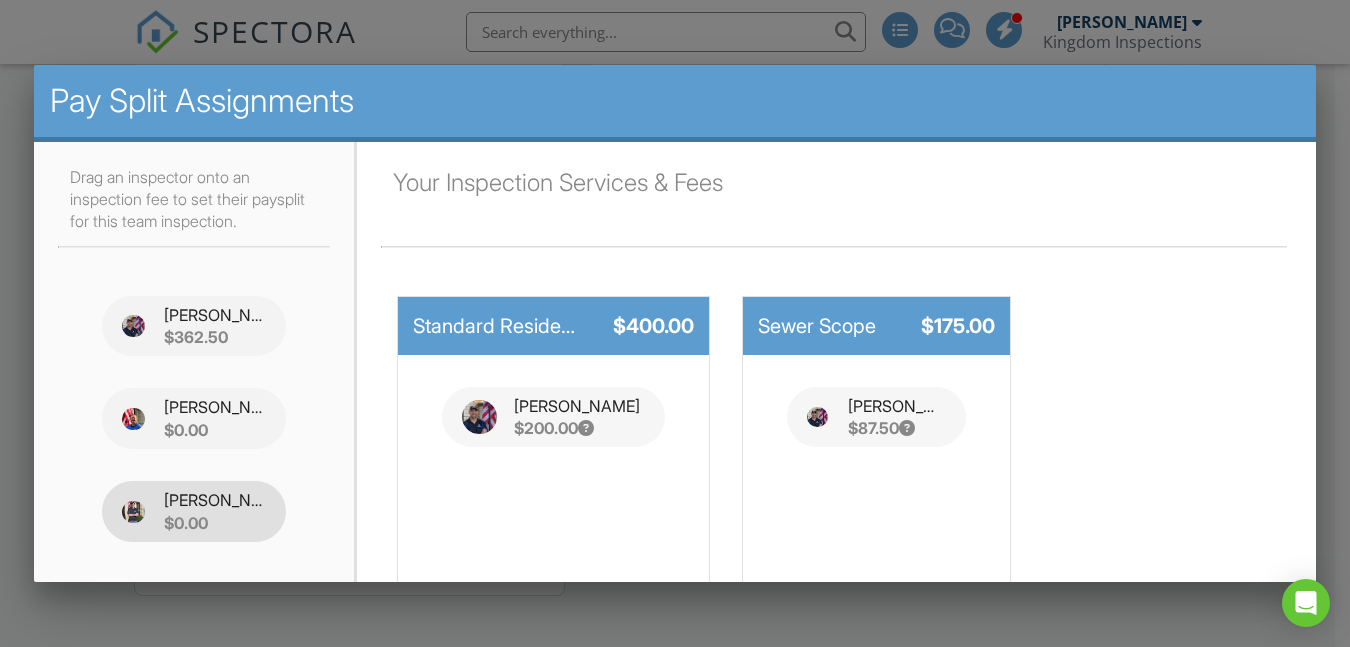 type 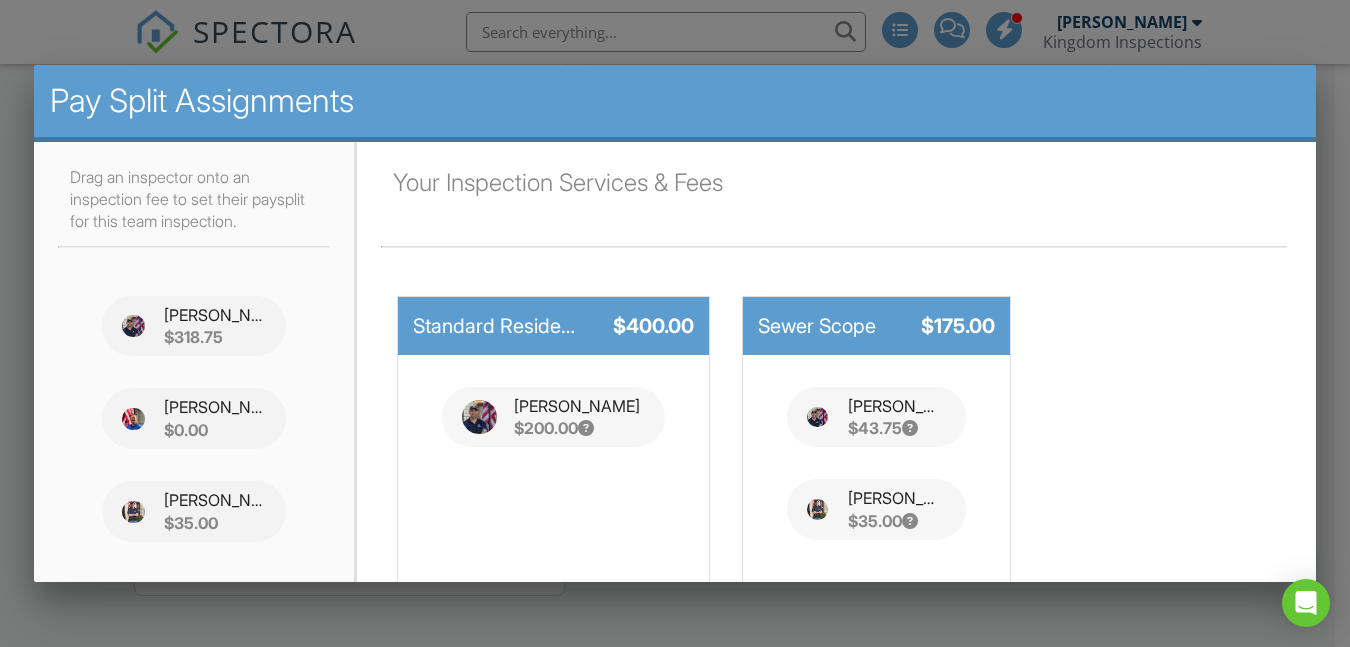 drag, startPoint x: 868, startPoint y: 417, endPoint x: 635, endPoint y: 476, distance: 240.35391 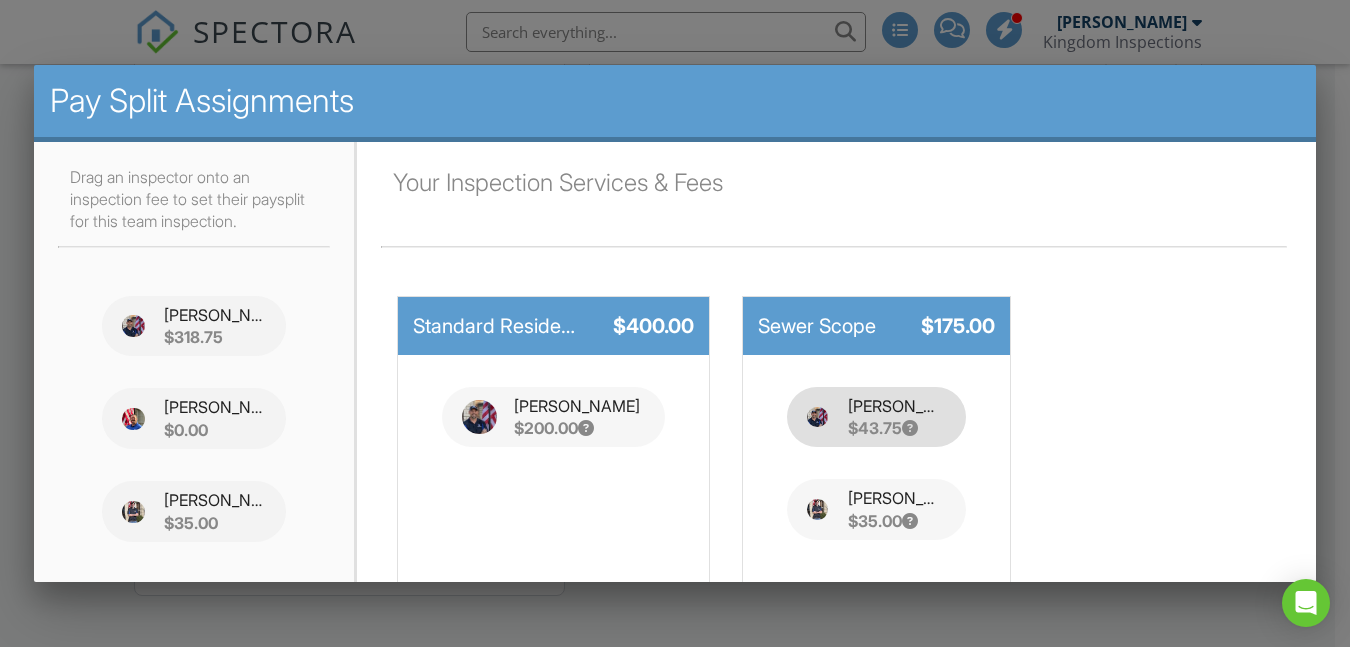 type 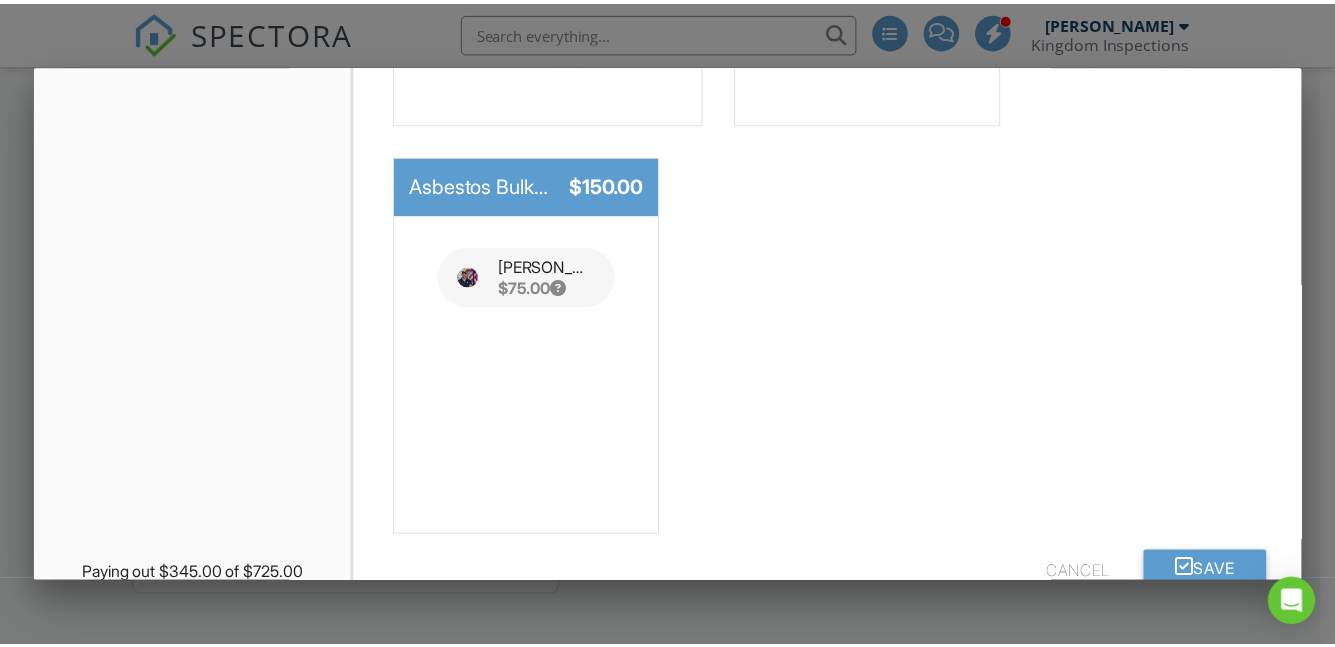 scroll, scrollTop: 88, scrollLeft: 0, axis: vertical 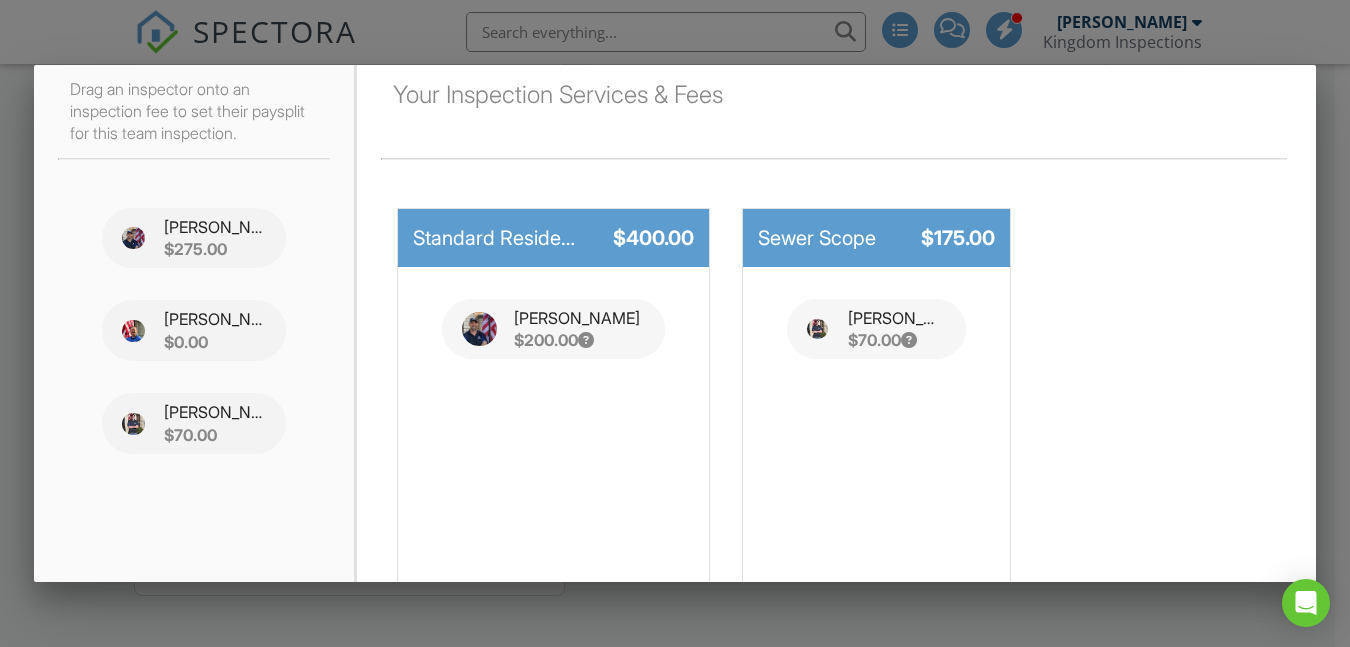click at bounding box center [675, 304] 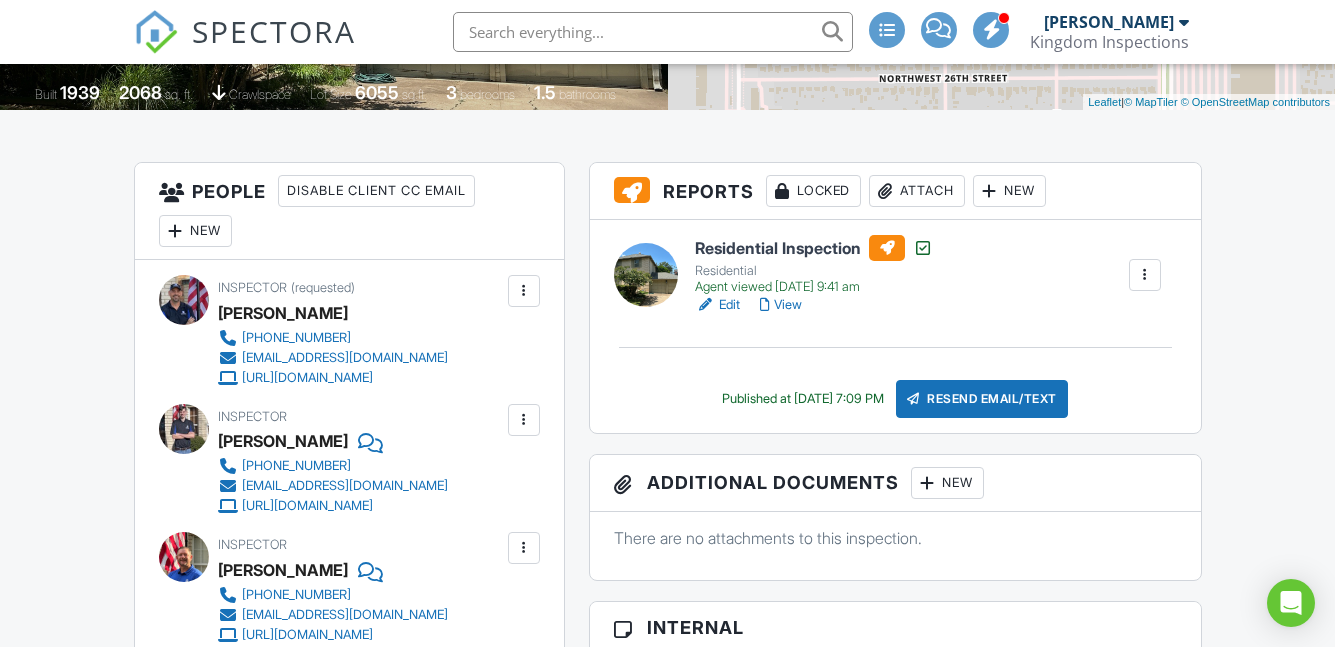 scroll, scrollTop: 0, scrollLeft: 0, axis: both 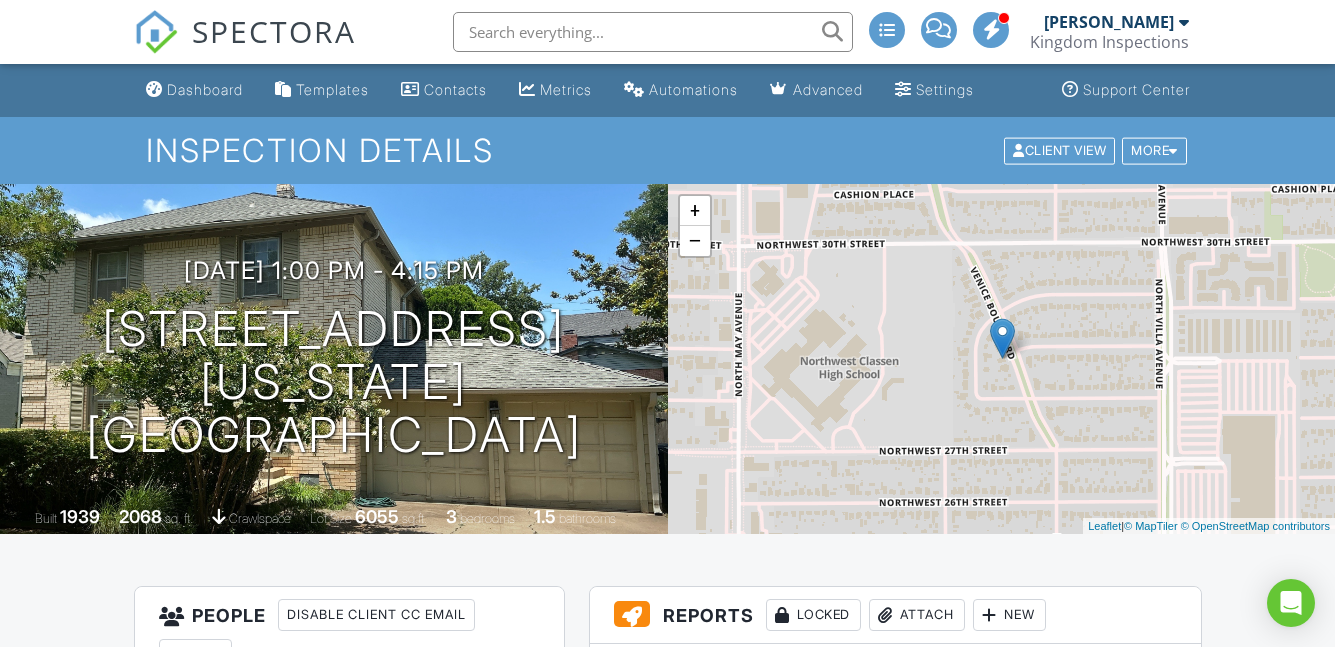 click at bounding box center (647, 32) 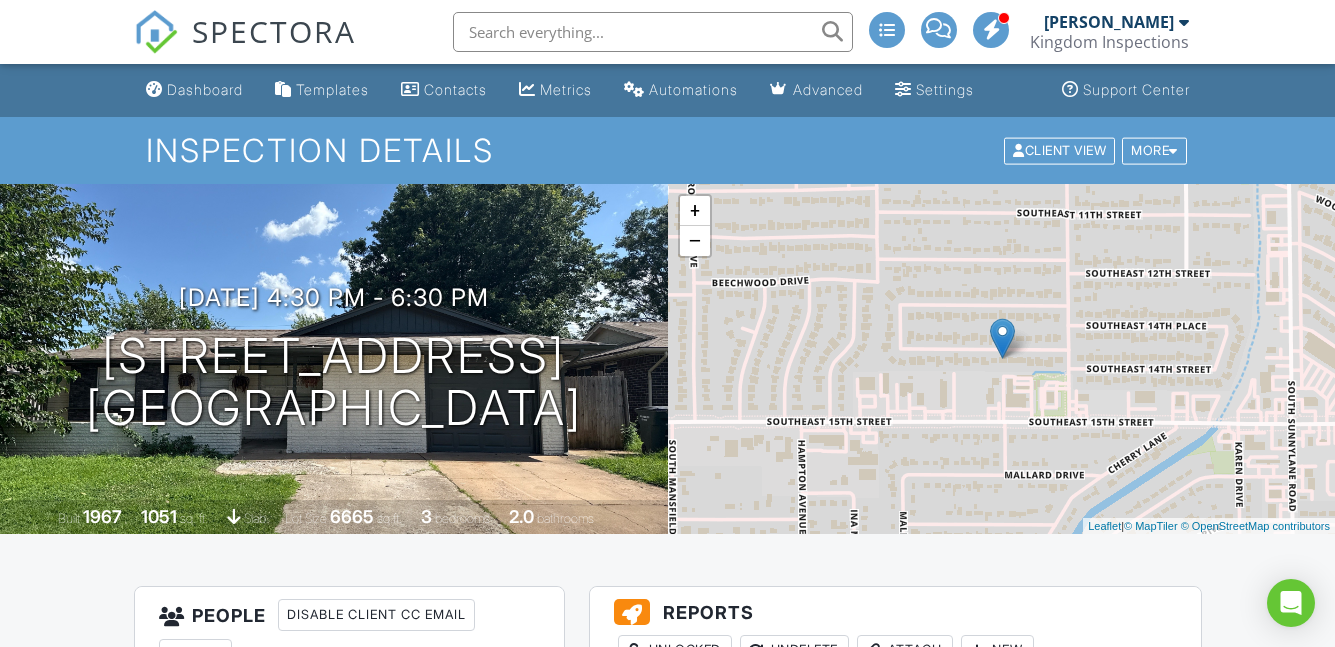 scroll, scrollTop: 0, scrollLeft: 0, axis: both 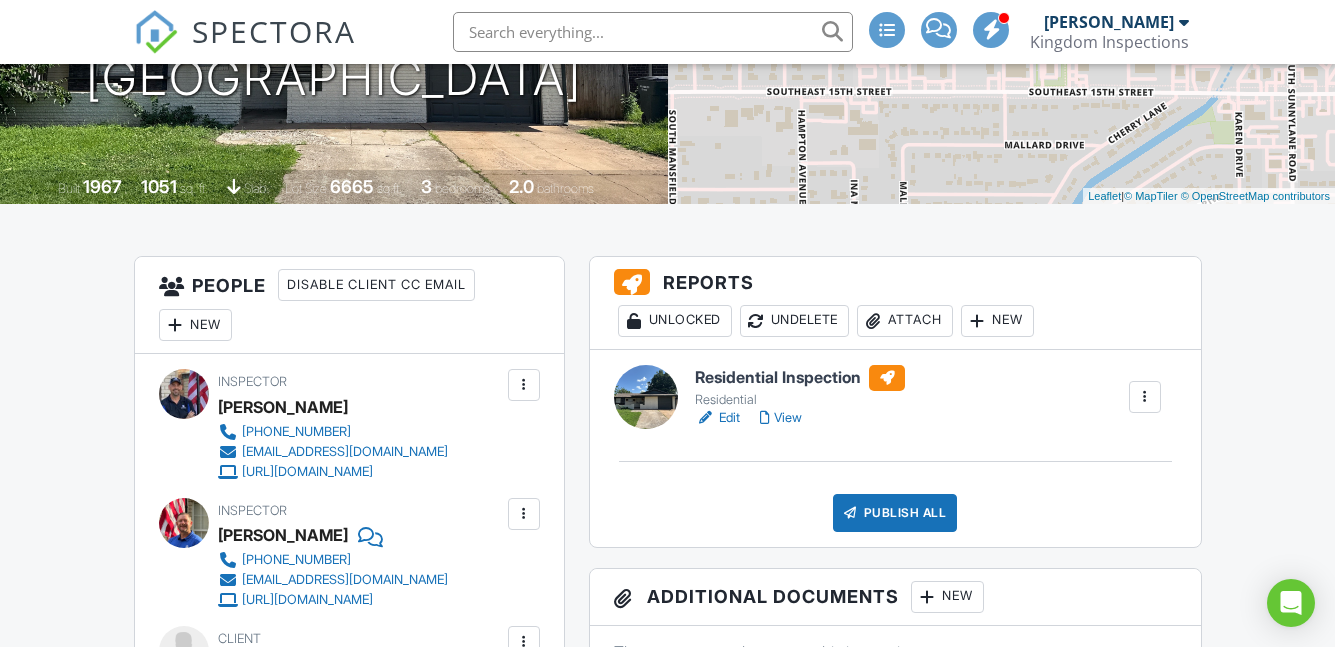click on "Publish All" at bounding box center [895, 513] 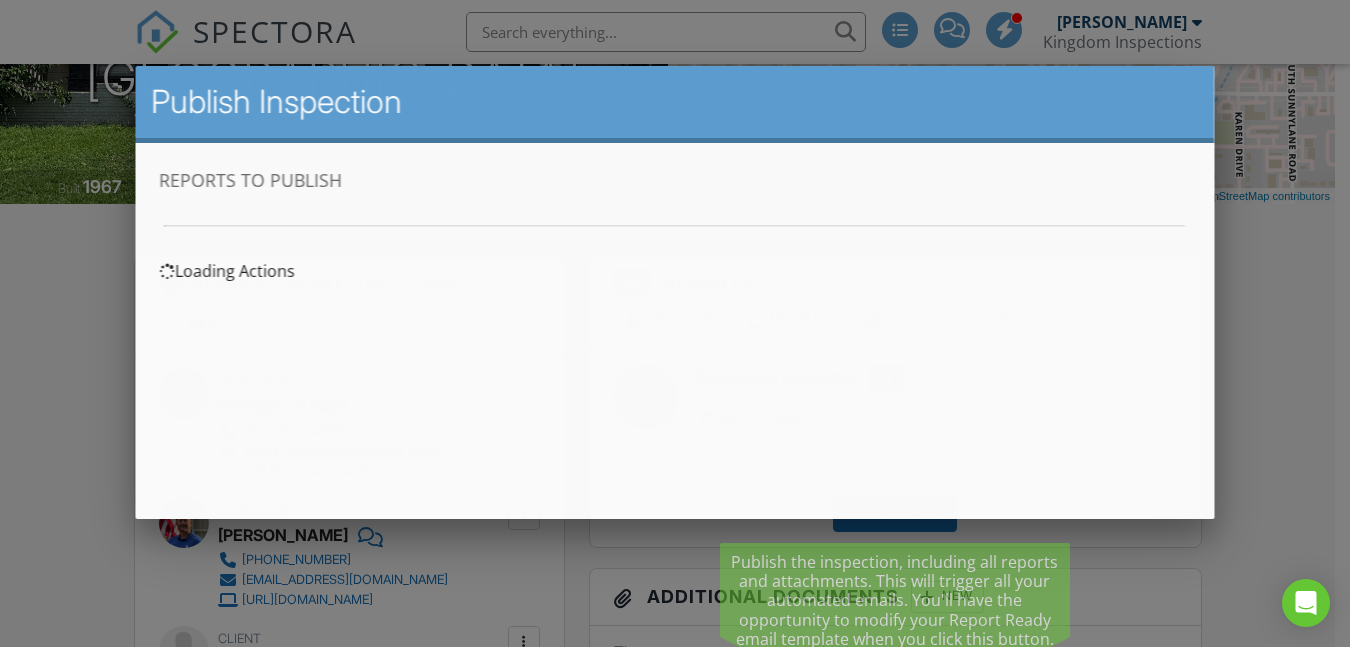 scroll, scrollTop: 0, scrollLeft: 0, axis: both 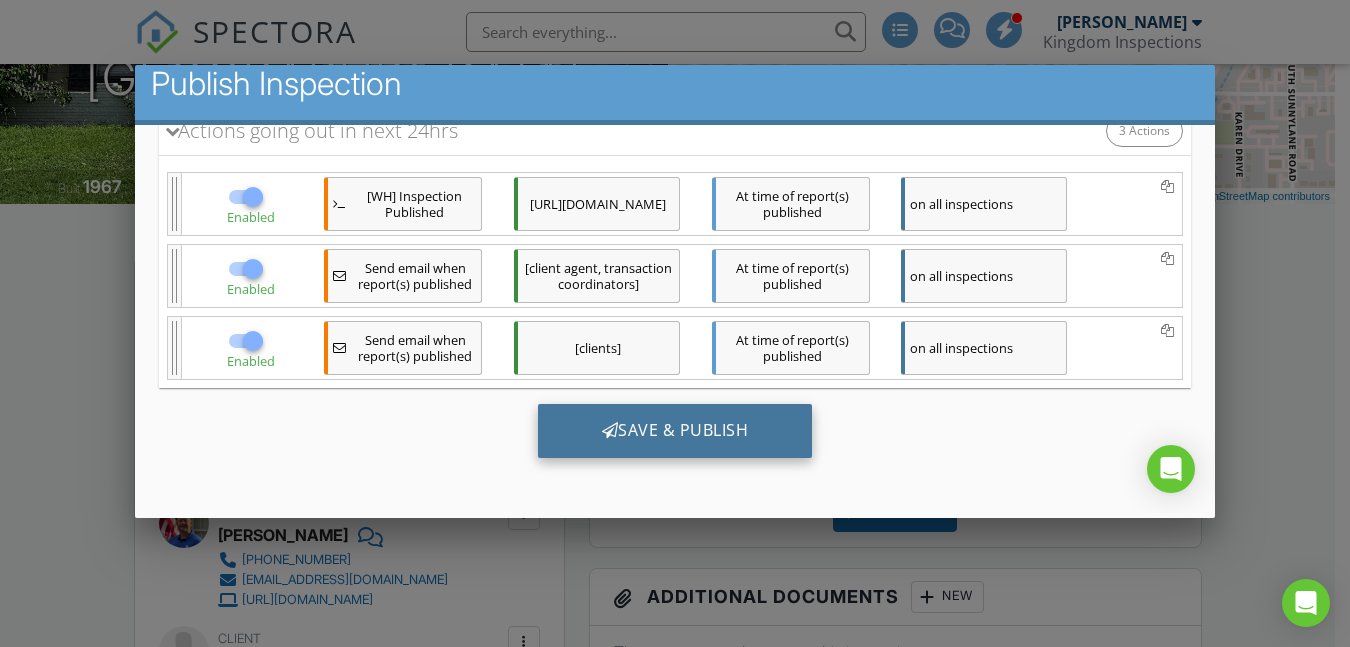 click on "Save & Publish" at bounding box center (675, 430) 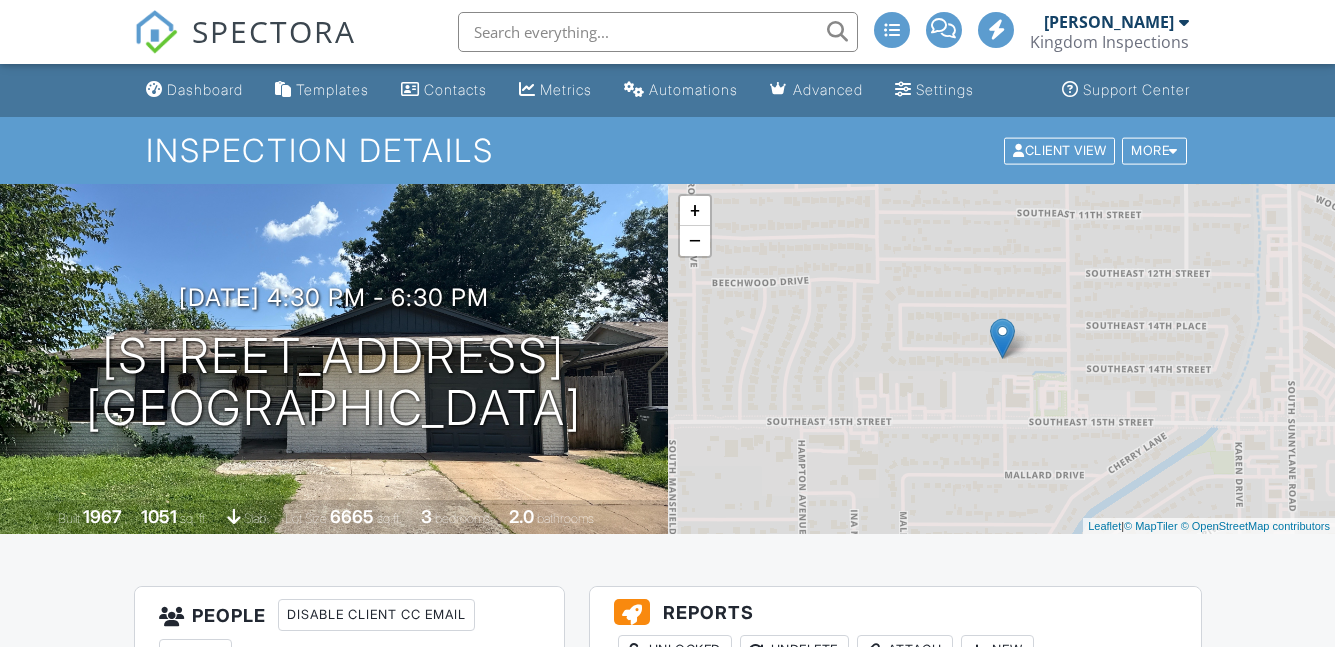 scroll, scrollTop: 0, scrollLeft: 0, axis: both 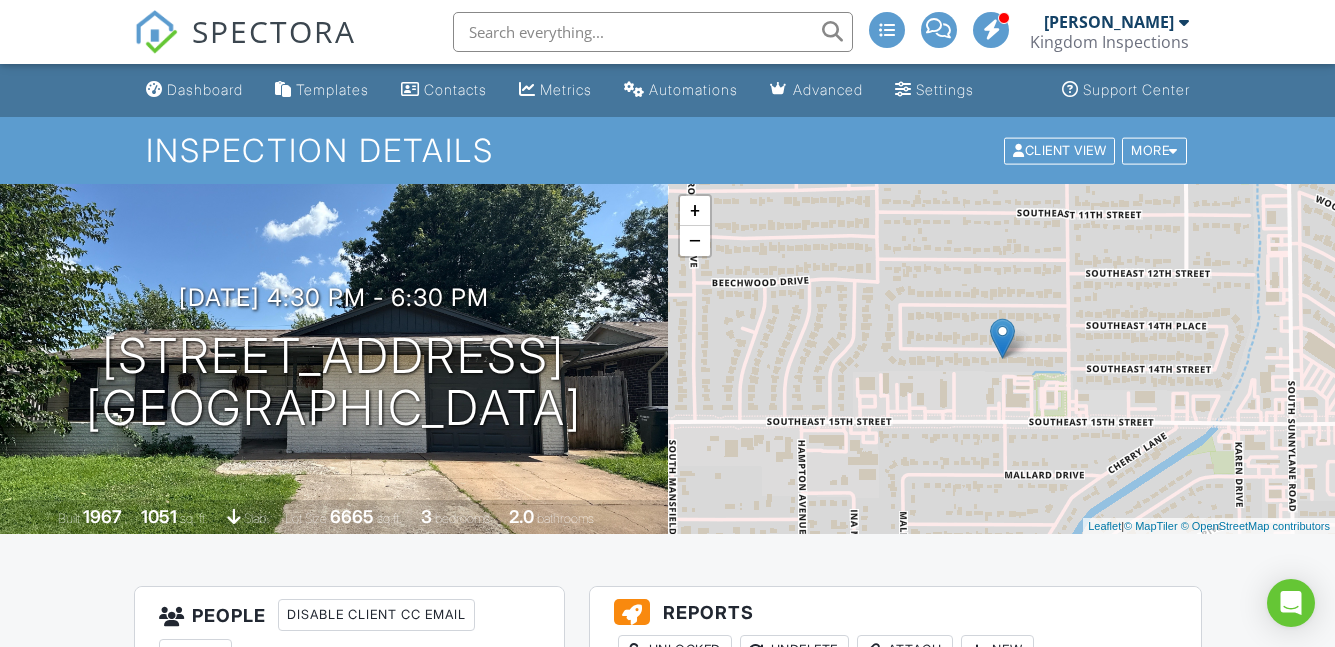 click on "Dashboard" at bounding box center (205, 89) 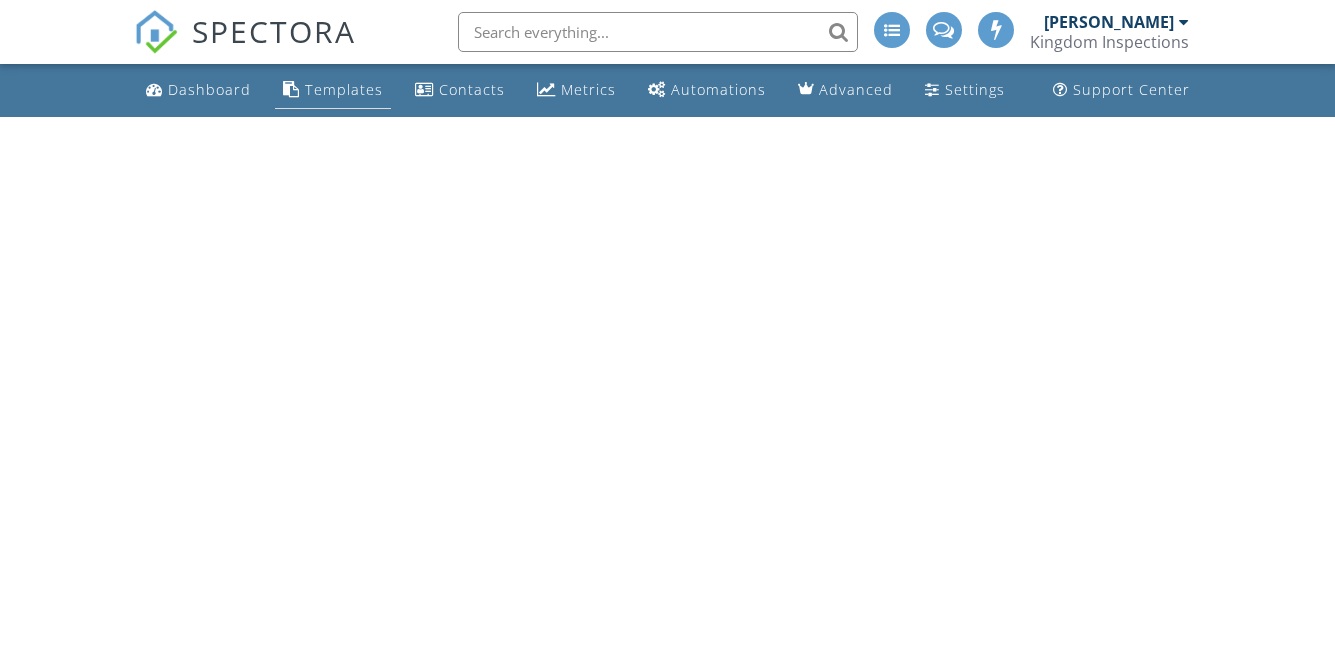 scroll, scrollTop: 0, scrollLeft: 0, axis: both 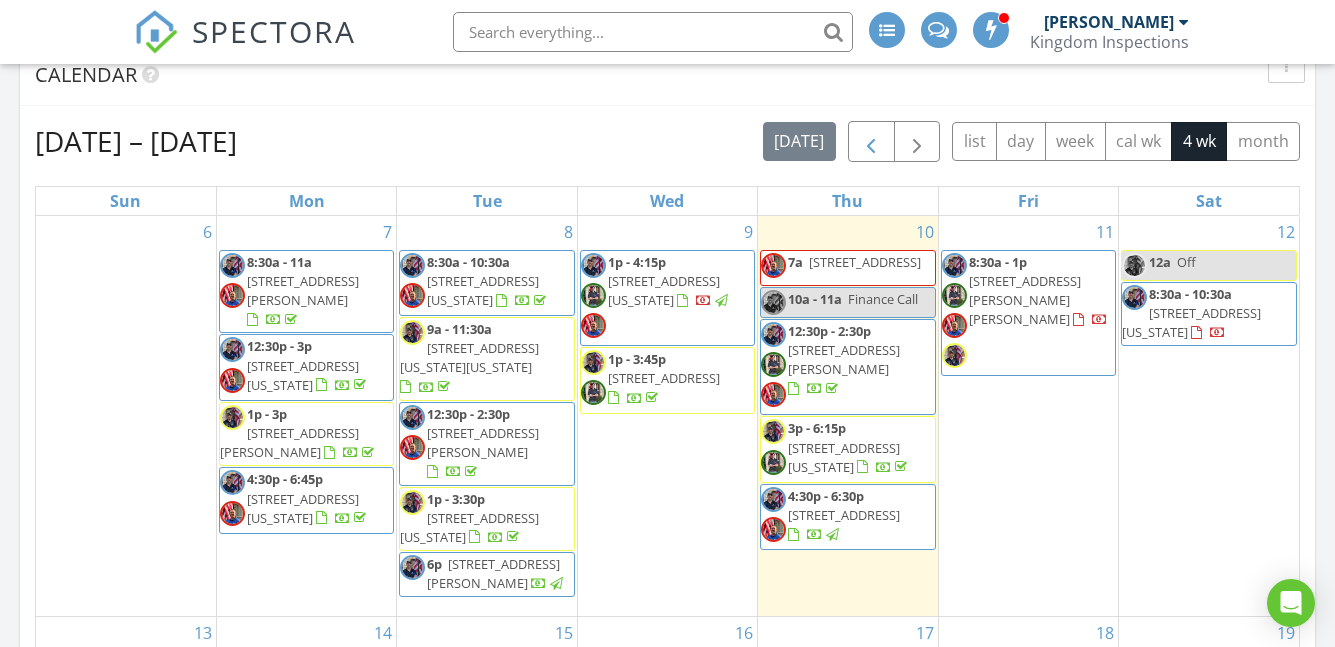 click at bounding box center (871, 142) 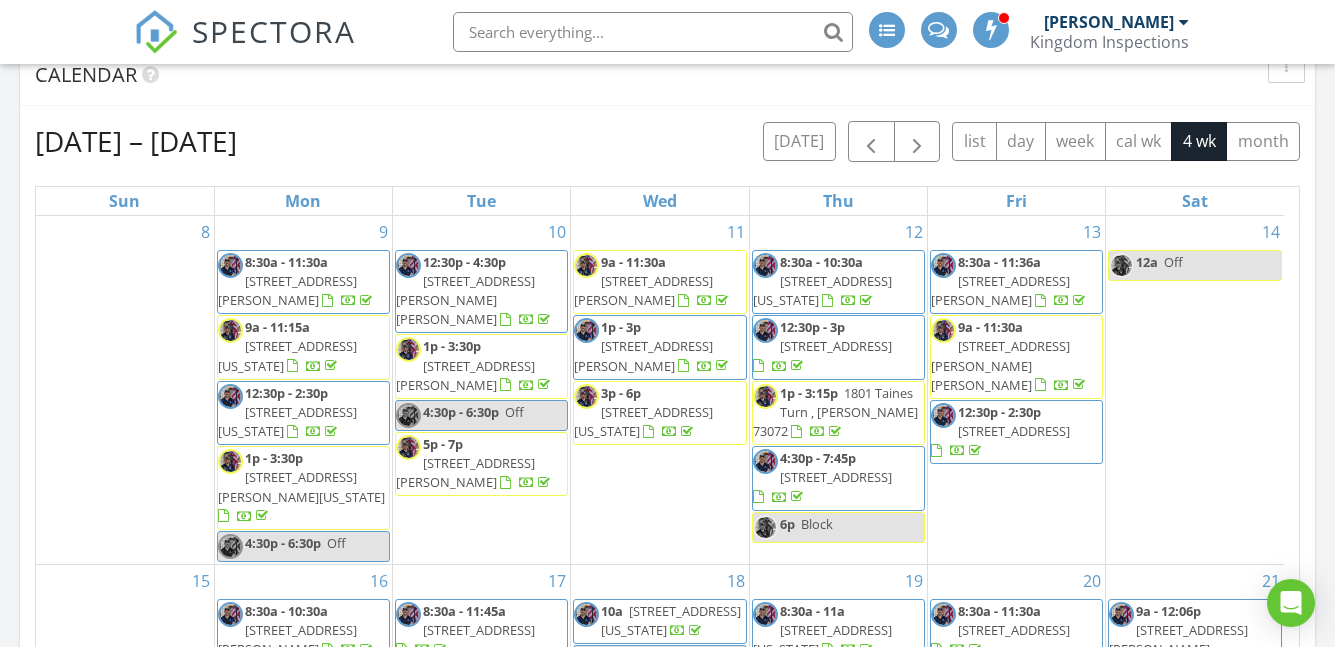 scroll, scrollTop: 776, scrollLeft: 0, axis: vertical 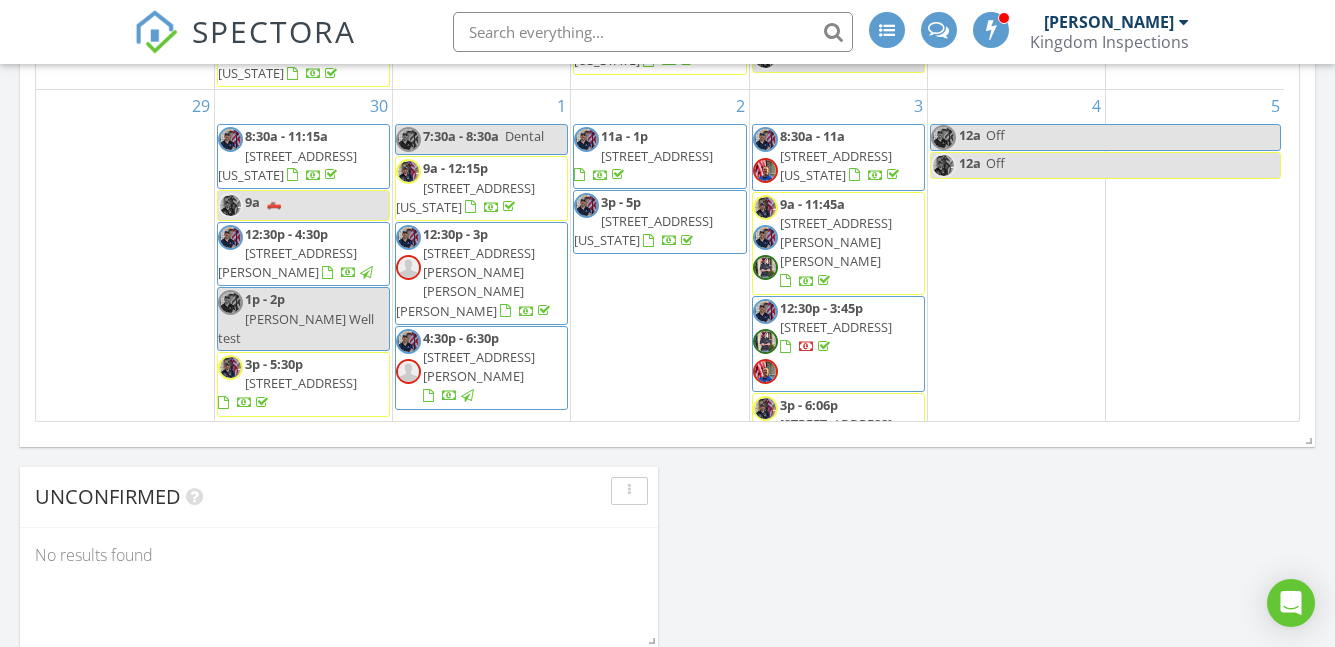 click on "306 Cypress St NW, Piedmont 73078" at bounding box center [836, 327] 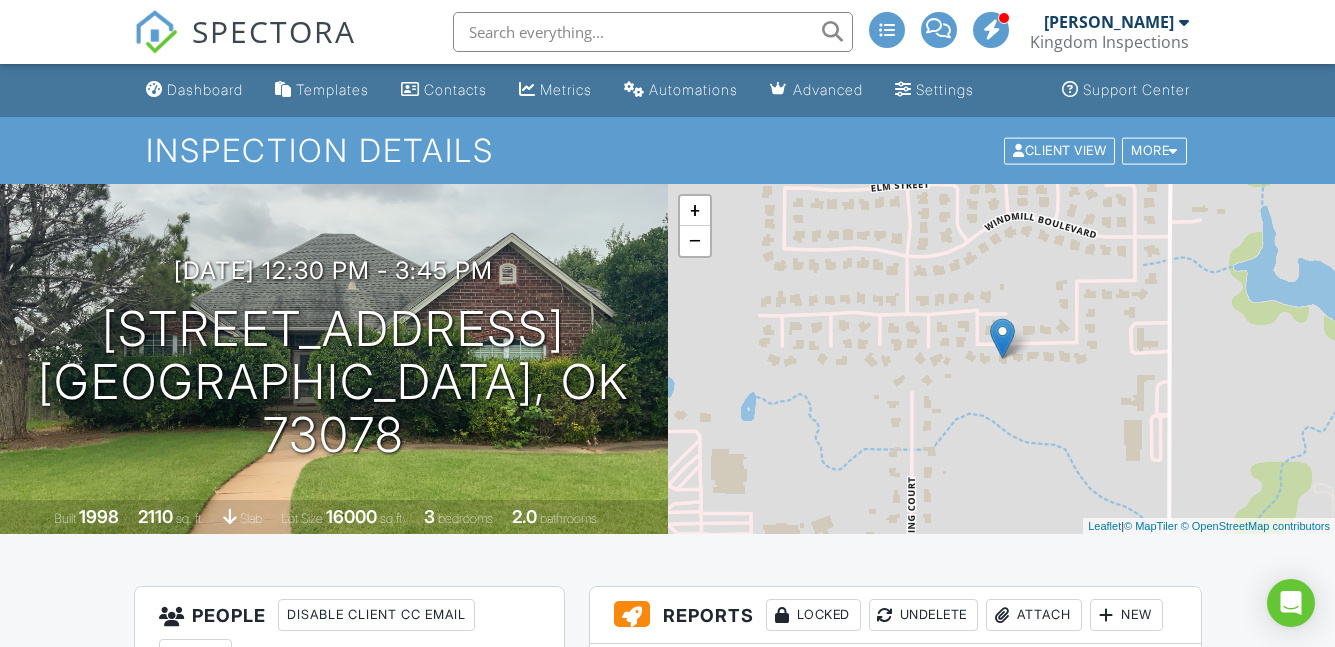 scroll, scrollTop: 369, scrollLeft: 0, axis: vertical 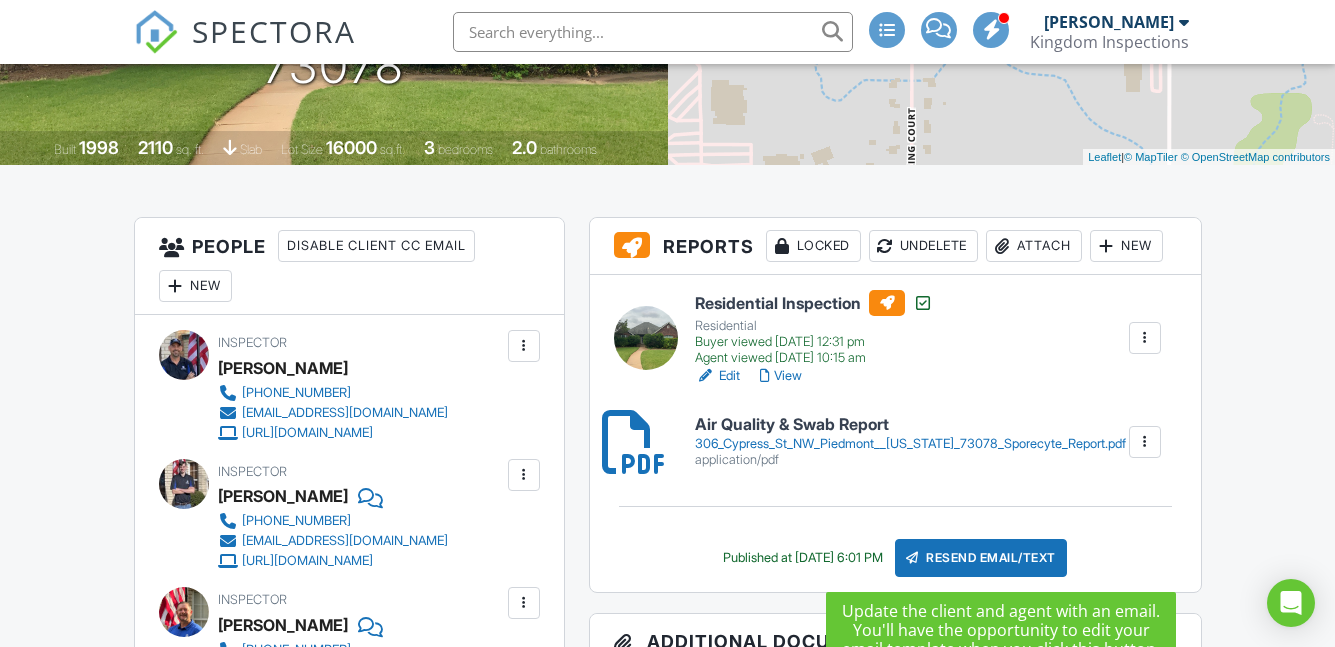 click on "Resend Email/Text" at bounding box center [981, 558] 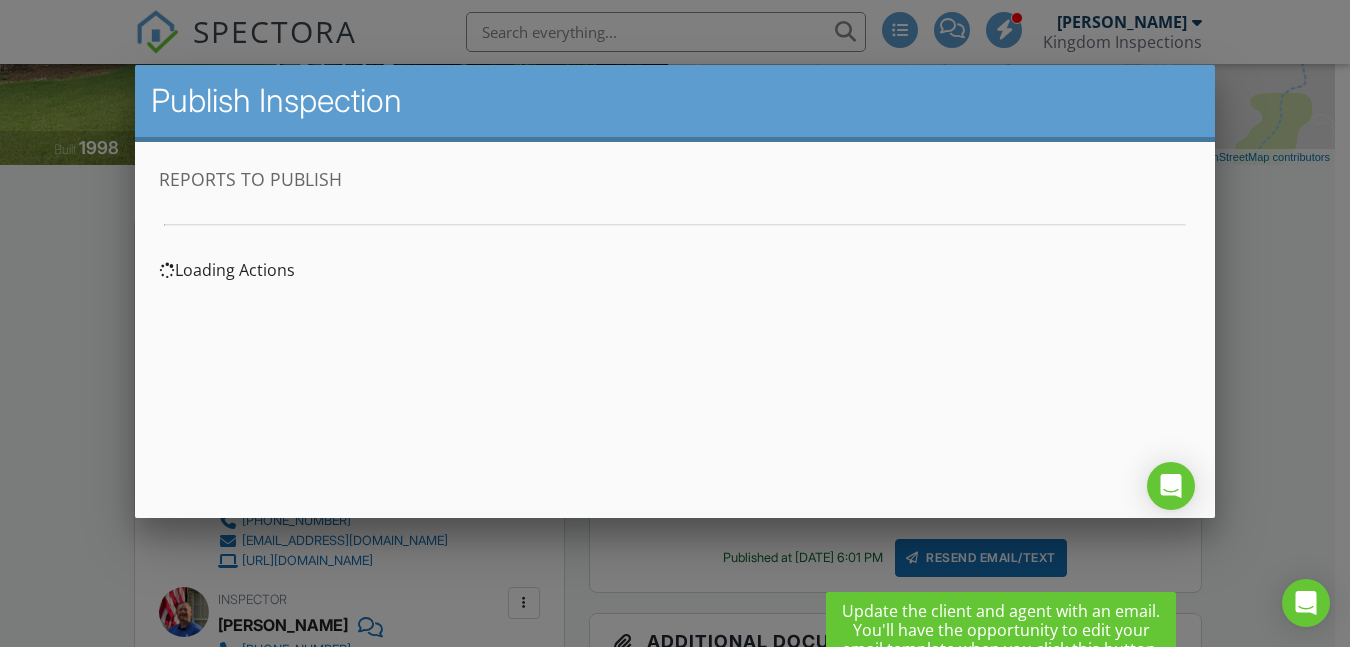 scroll, scrollTop: 0, scrollLeft: 0, axis: both 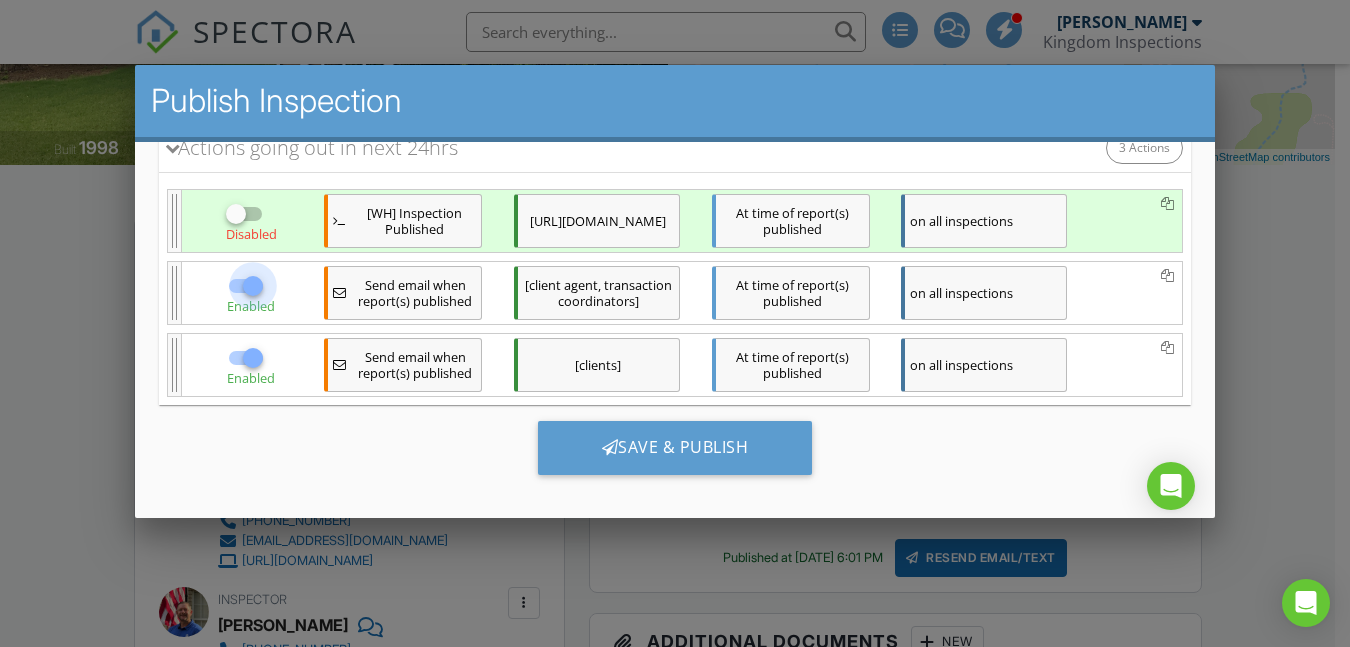 click at bounding box center (253, 285) 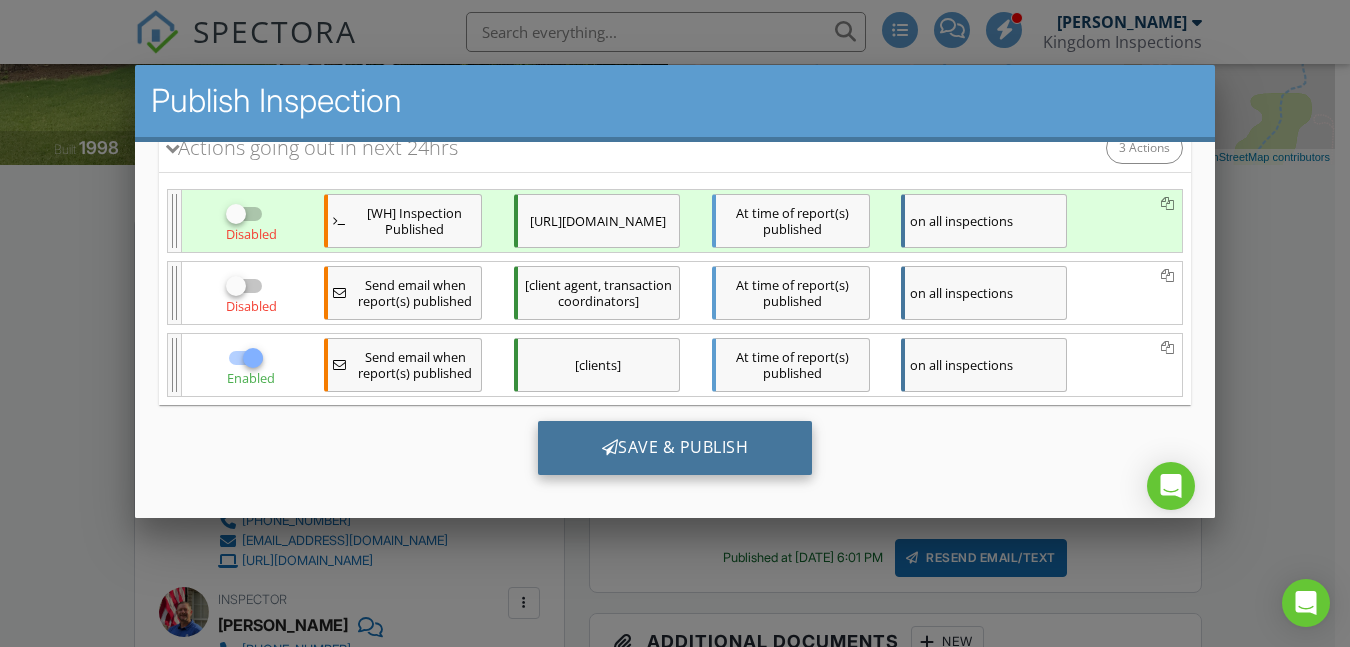 click on "Save & Publish" at bounding box center (675, 447) 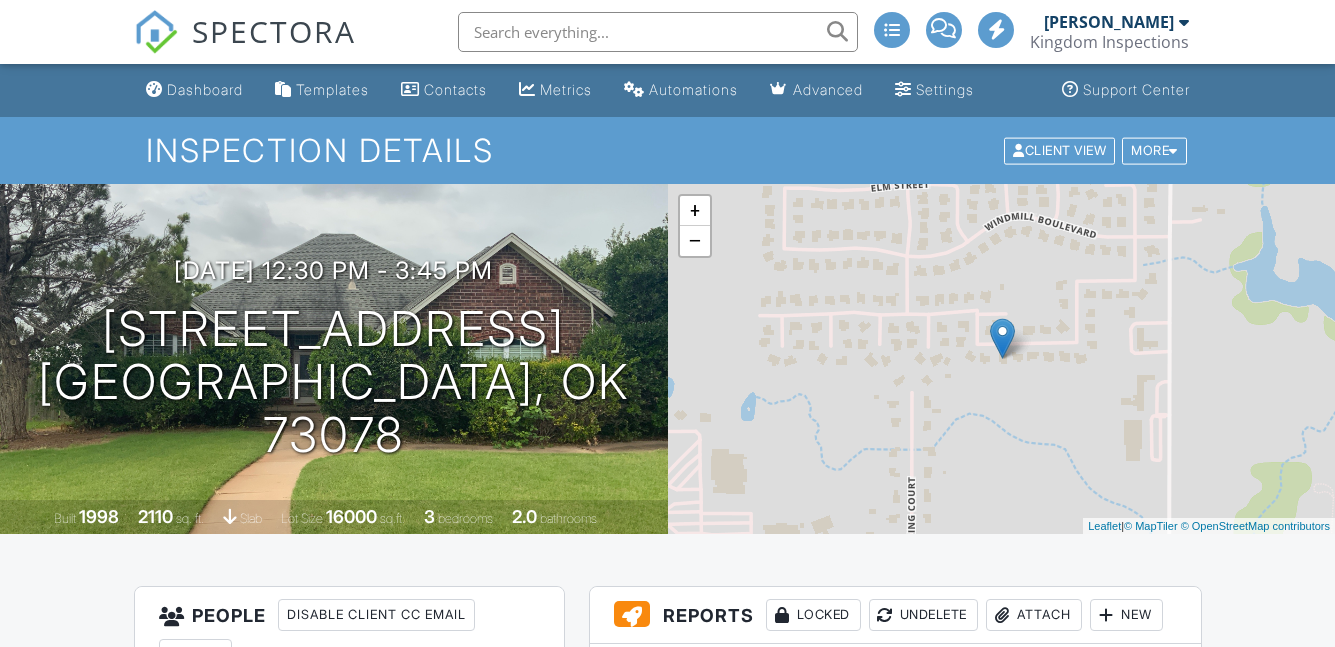 scroll, scrollTop: 0, scrollLeft: 0, axis: both 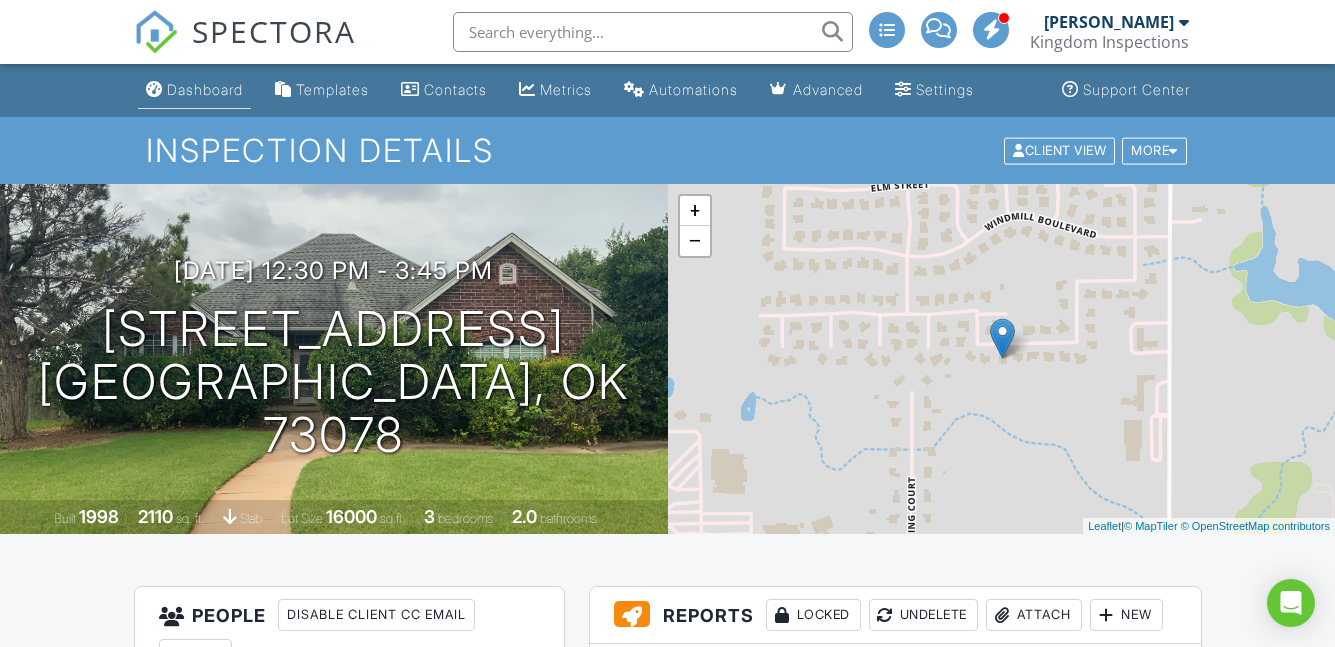 click on "Dashboard" at bounding box center [194, 90] 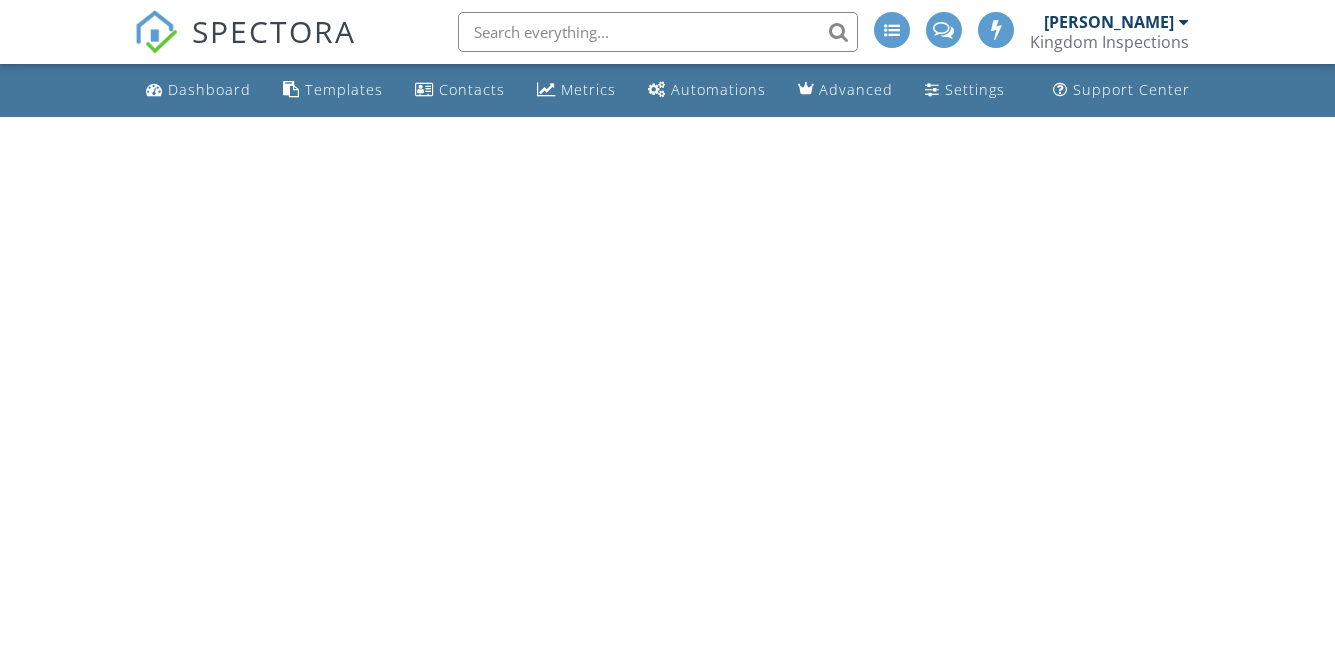 scroll, scrollTop: 0, scrollLeft: 0, axis: both 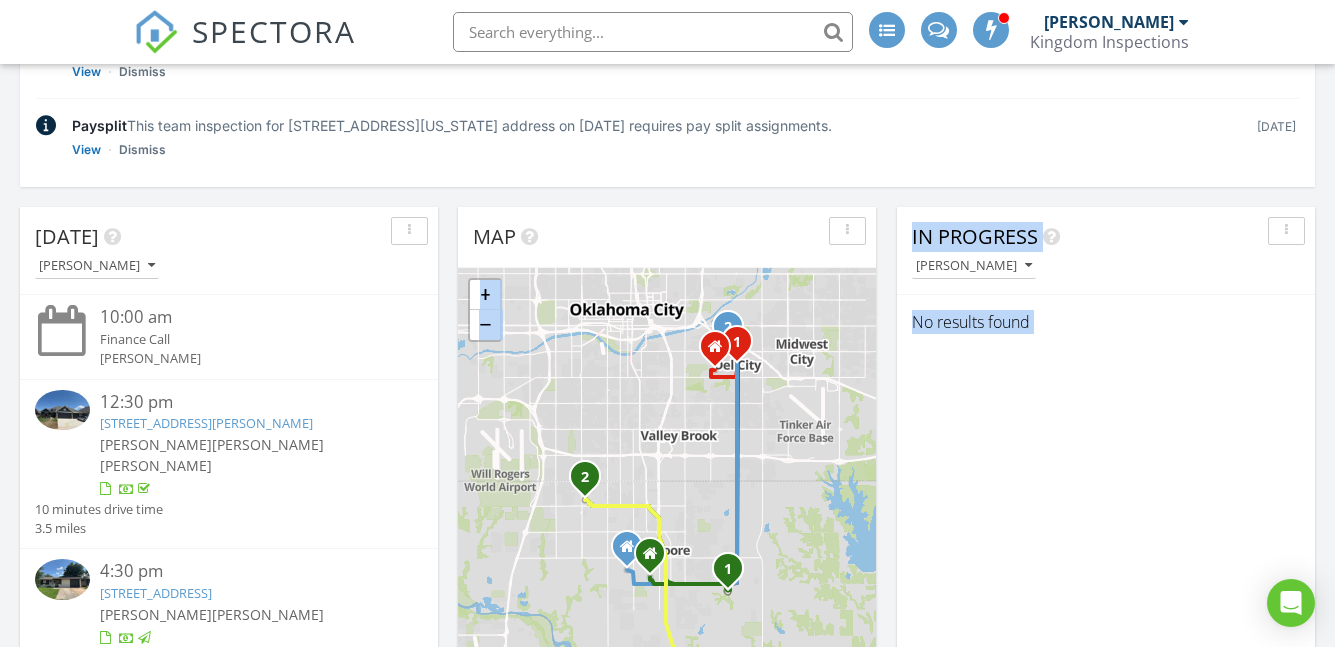 click on "Today
George Carpenter
10:00 am
Finance Call
George Carpenter
12:30 pm
2420 Northfork Dr, Moore, OK 73160
Matthew Carpenter
Travis Haberman
George Carpenter
10 minutes drive time   3.5 miles       4:30 pm
3924 SE 14th St, Del City, OK 73115
Travis Haberman
George Carpenter
19 minutes drive time   10.2 miles       New Inspection     New Quote         Map               1 2 3 1 2 1 1 2 + − Southeast 29th Street, South Sunnylane Road, South Sunnylane Road, Southeast 19th Street, Southeast 19th Street, South Sunnylane Road 34.5 km, 41 min Head west on Southeast 24th Street 250 m Turn left onto South Bryant Avenue 450 m Turn left onto Southeast 29th Street 1.5 km" at bounding box center (667, 1322) 